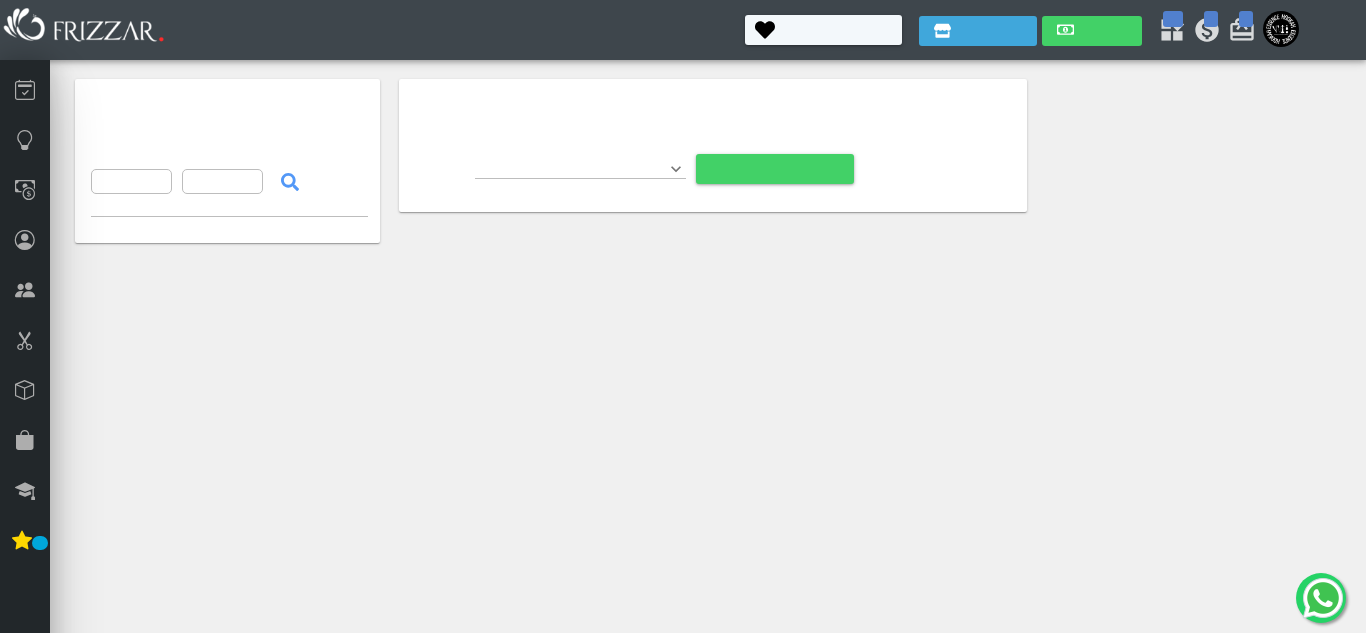 scroll, scrollTop: 0, scrollLeft: 0, axis: both 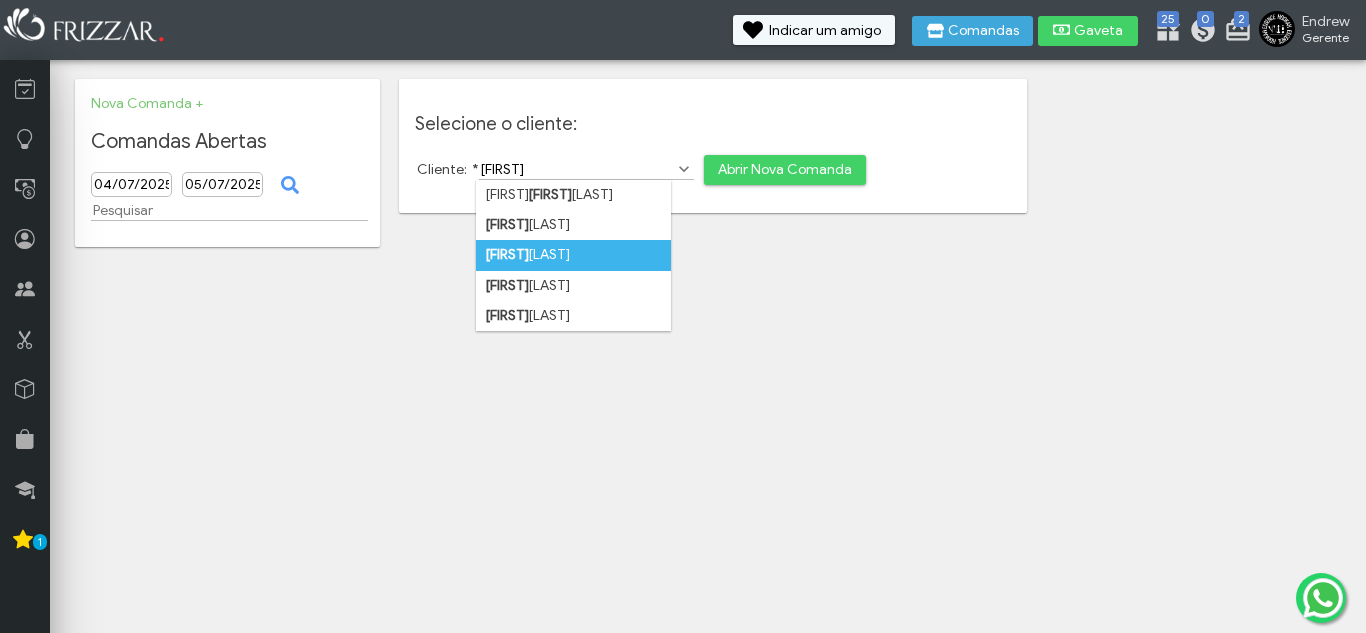 type on "renan" 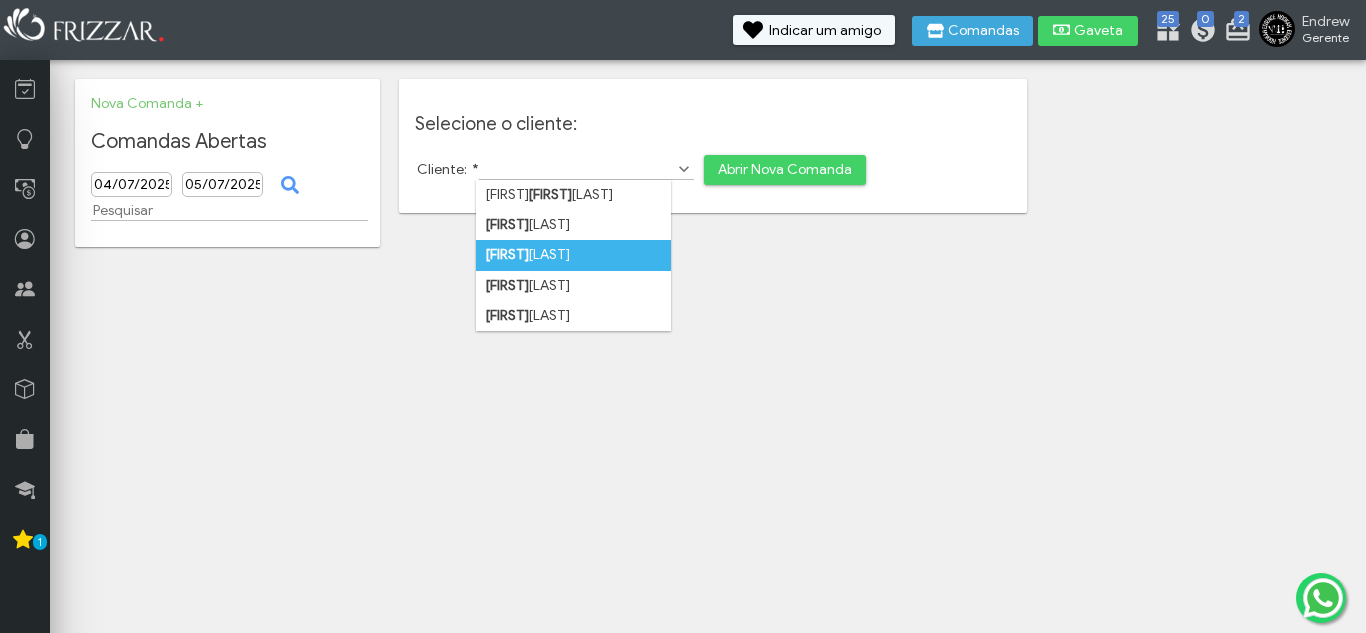 click on "Renan  oliveira" at bounding box center [574, 255] 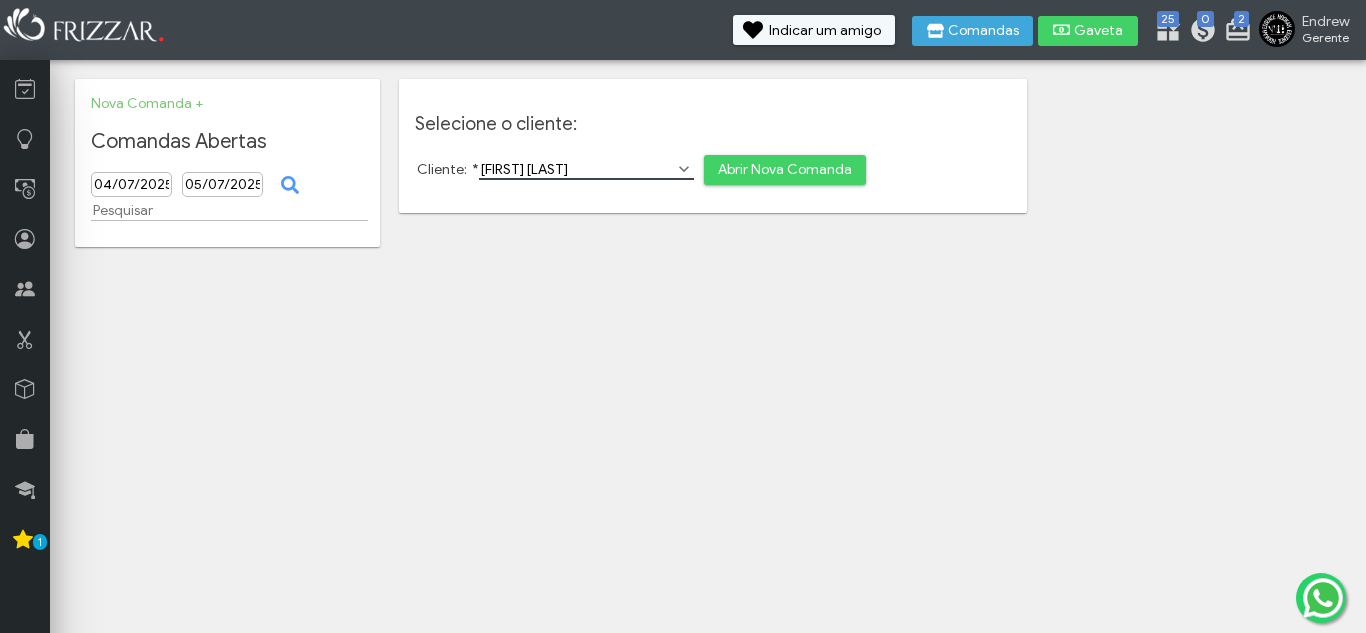 click on "Abrir Nova Comanda" at bounding box center [785, 170] 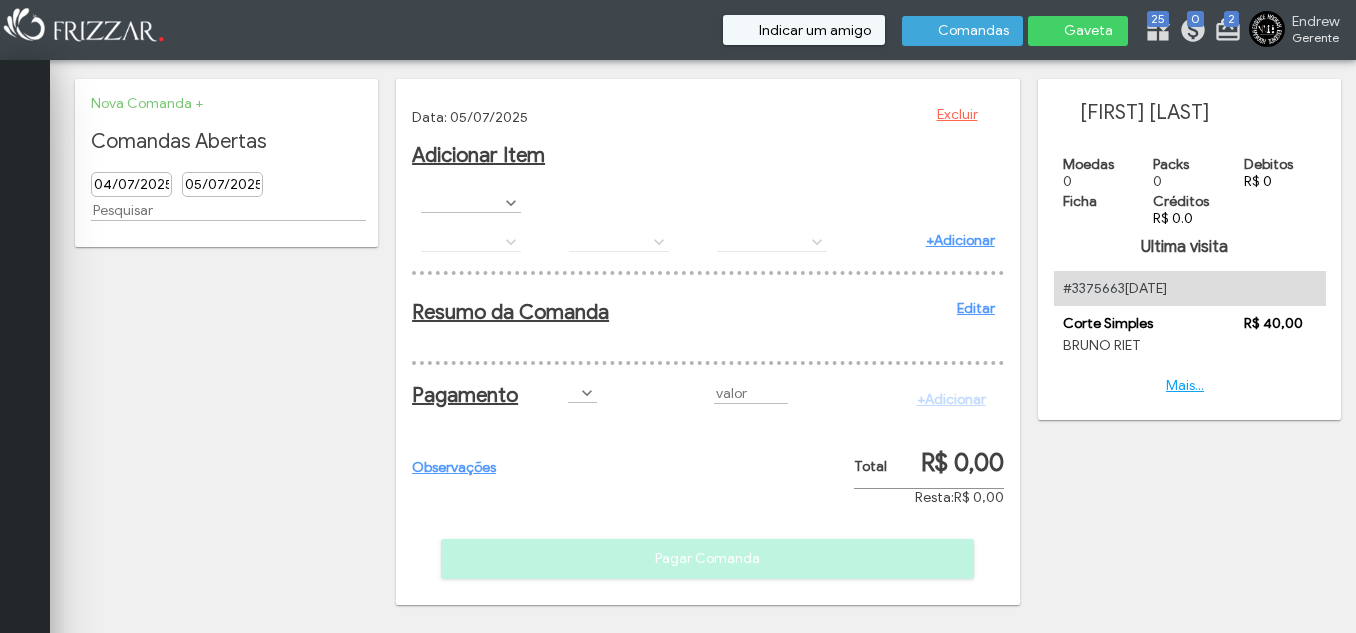 scroll, scrollTop: 0, scrollLeft: 0, axis: both 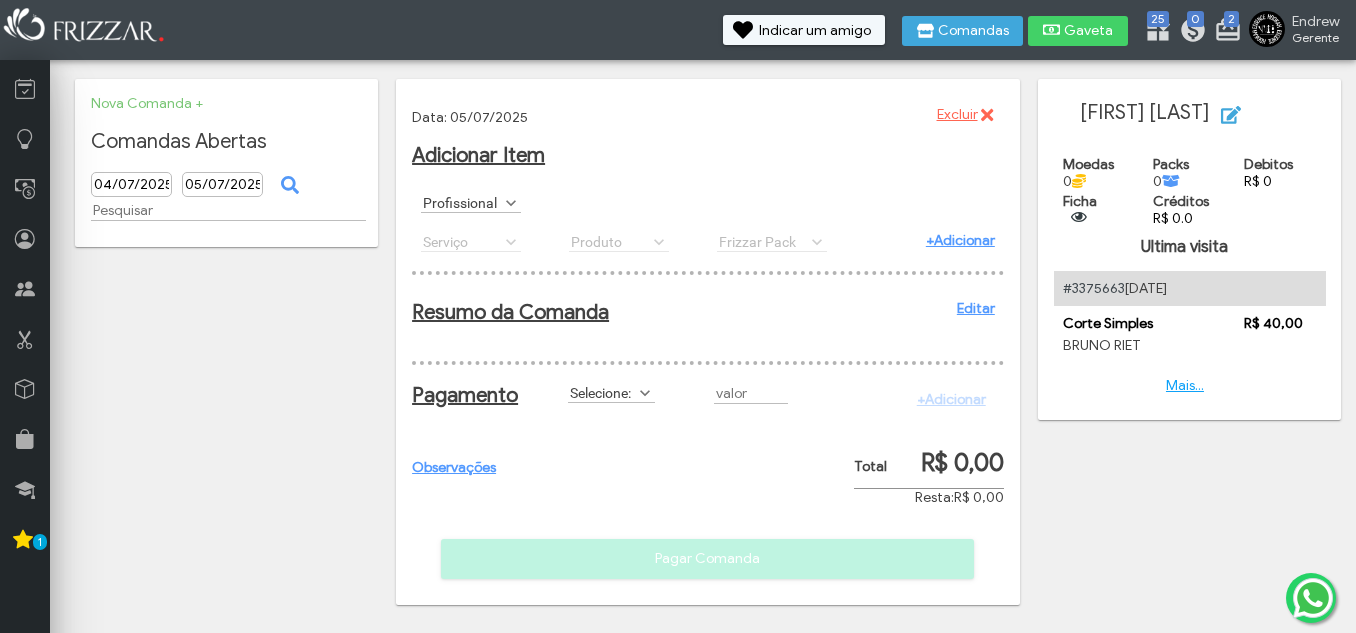 click on "Profissional" at bounding box center (462, 202) 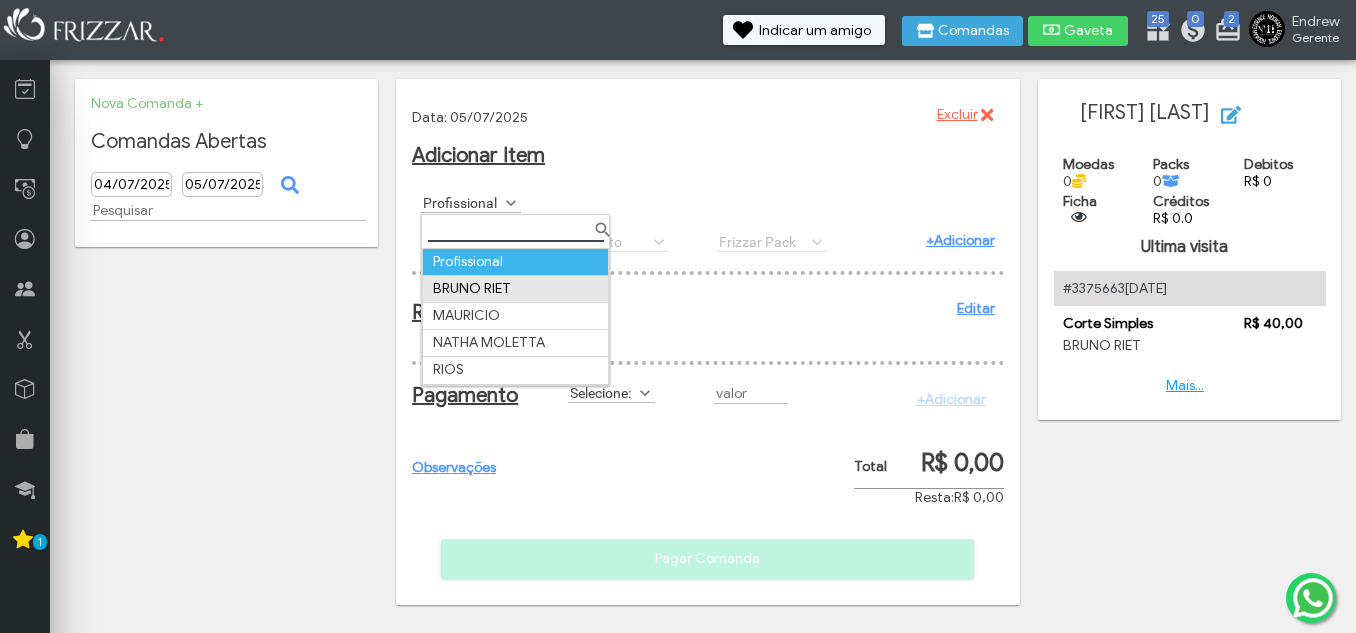 click on "BRUNO RIET" at bounding box center (516, 288) 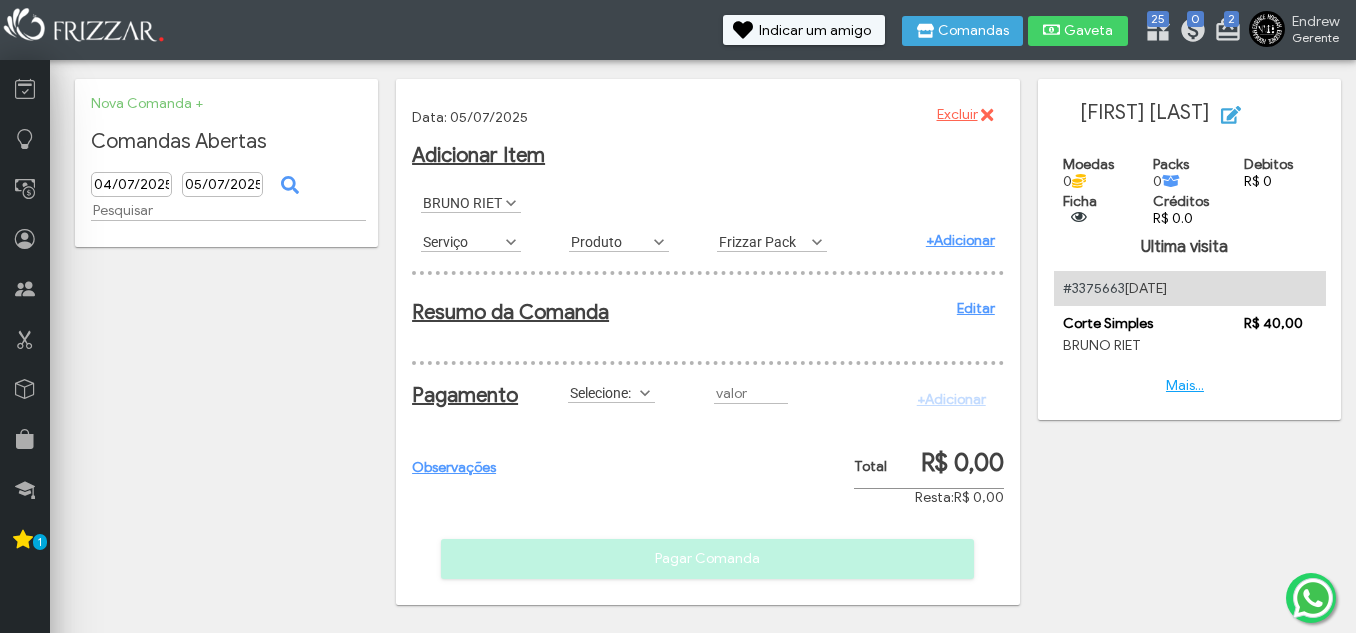 scroll, scrollTop: 11, scrollLeft: 89, axis: both 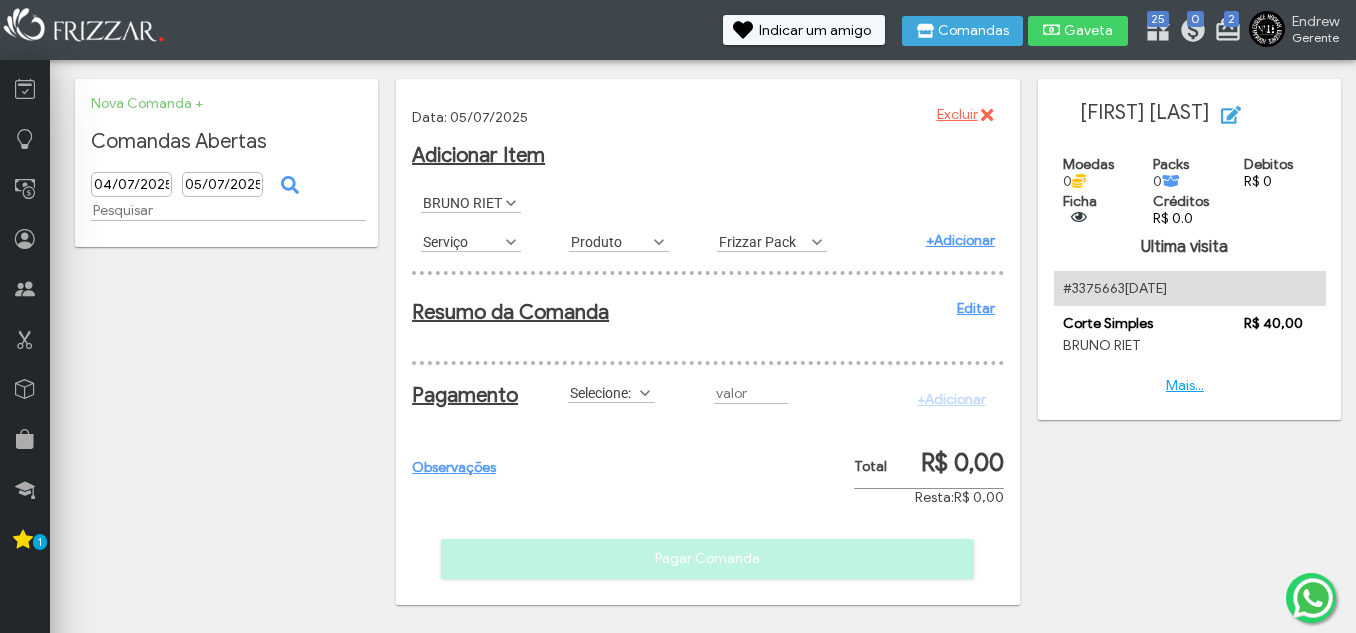 click on "Serviço" at bounding box center [462, 241] 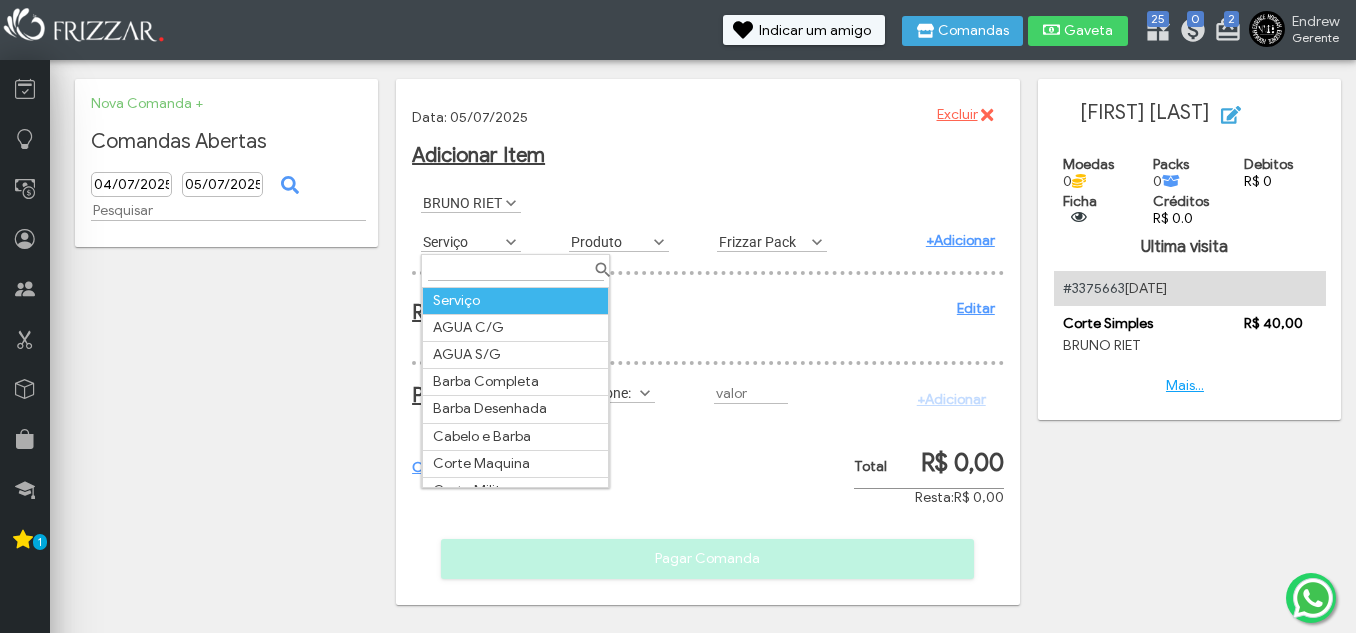 scroll, scrollTop: 11, scrollLeft: 89, axis: both 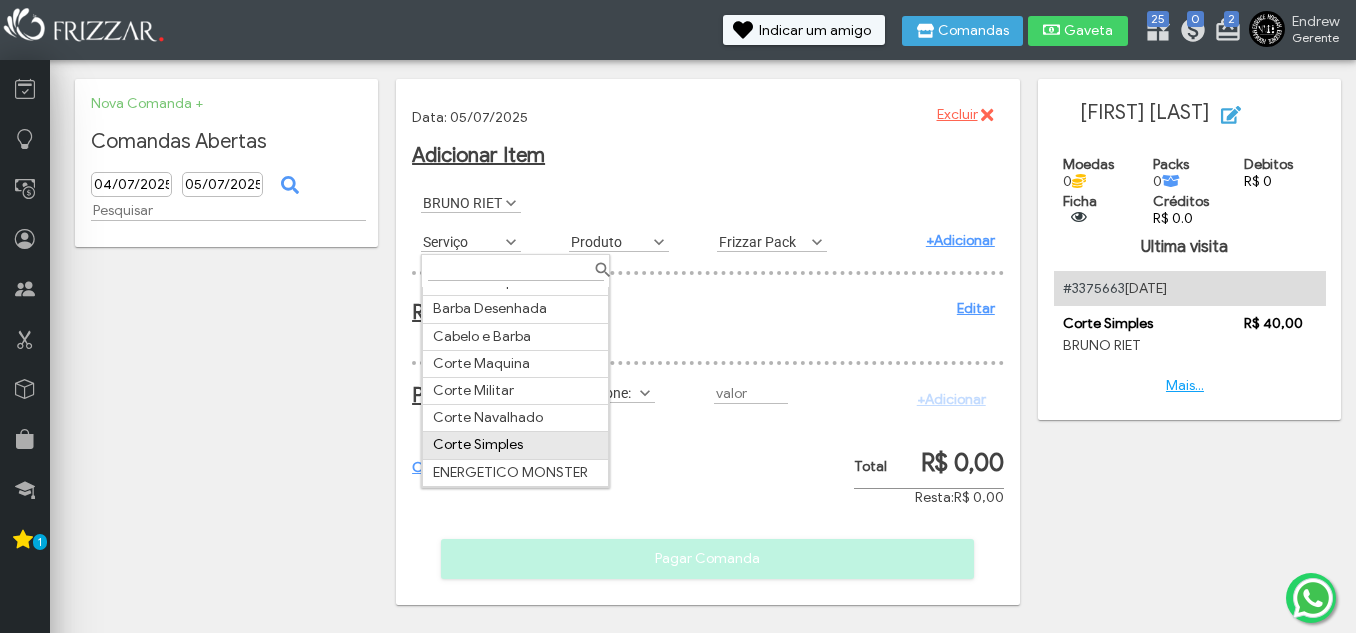 click on "Corte Simples" at bounding box center (516, 445) 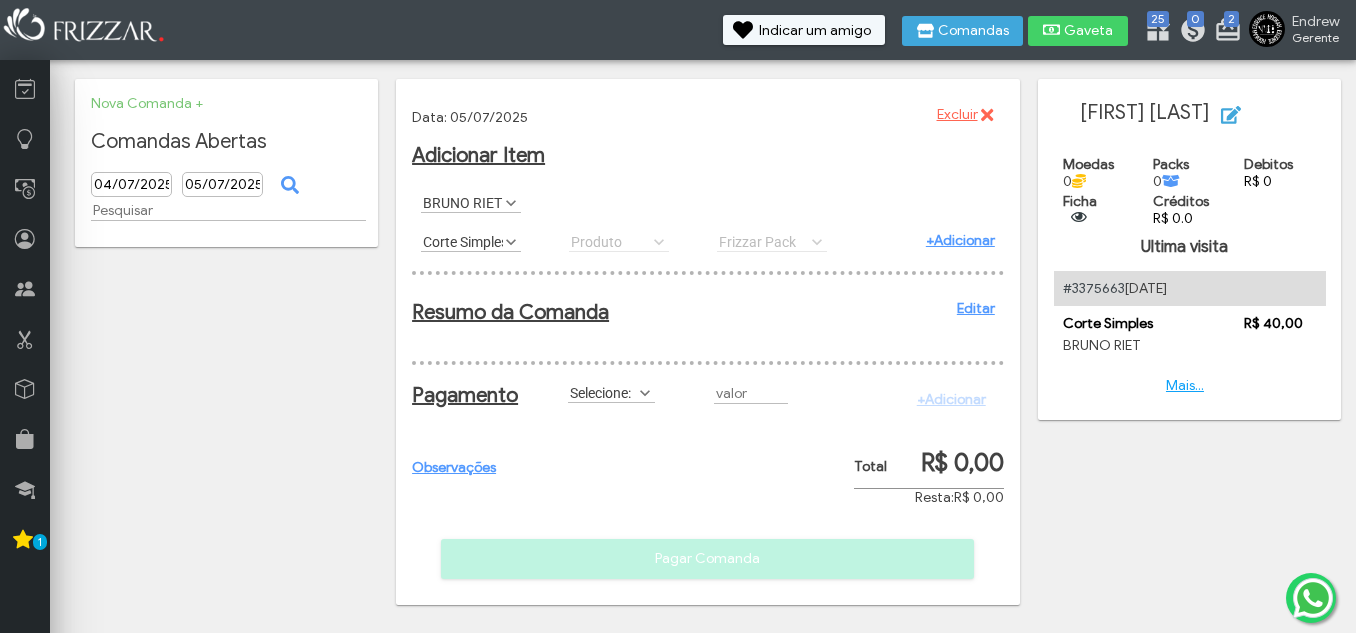 click on "+Adicionar" at bounding box center [960, 240] 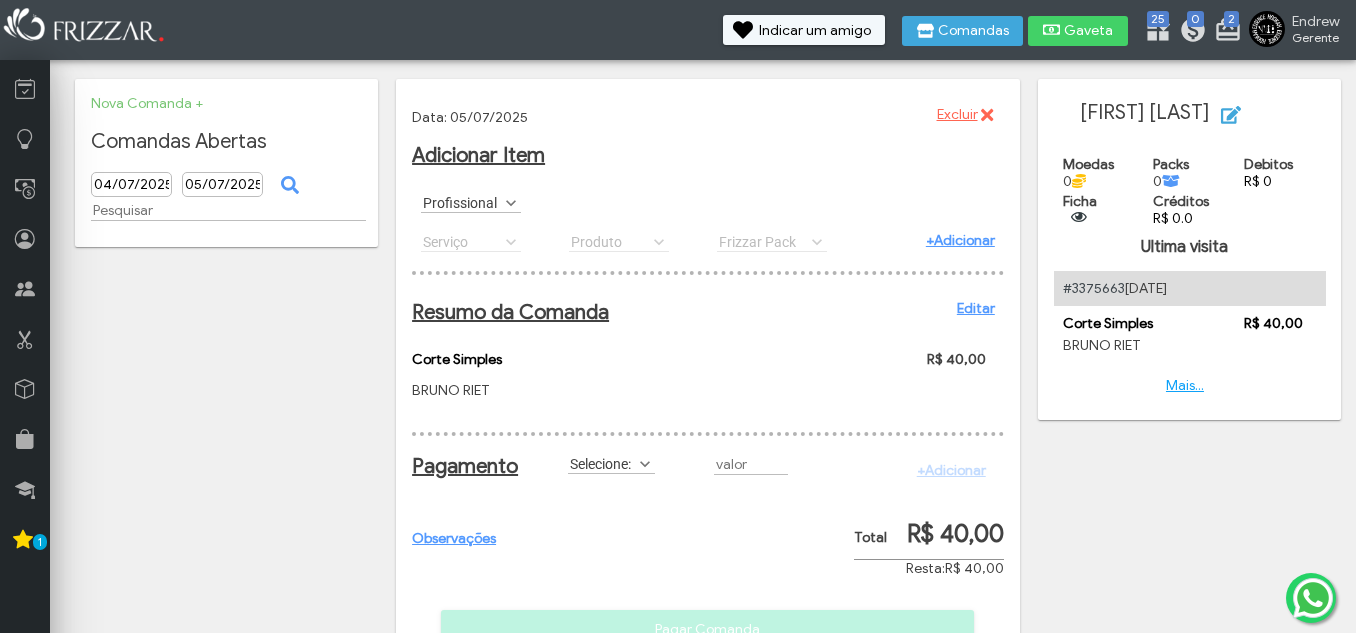 click on "Selecione:" at bounding box center [602, 463] 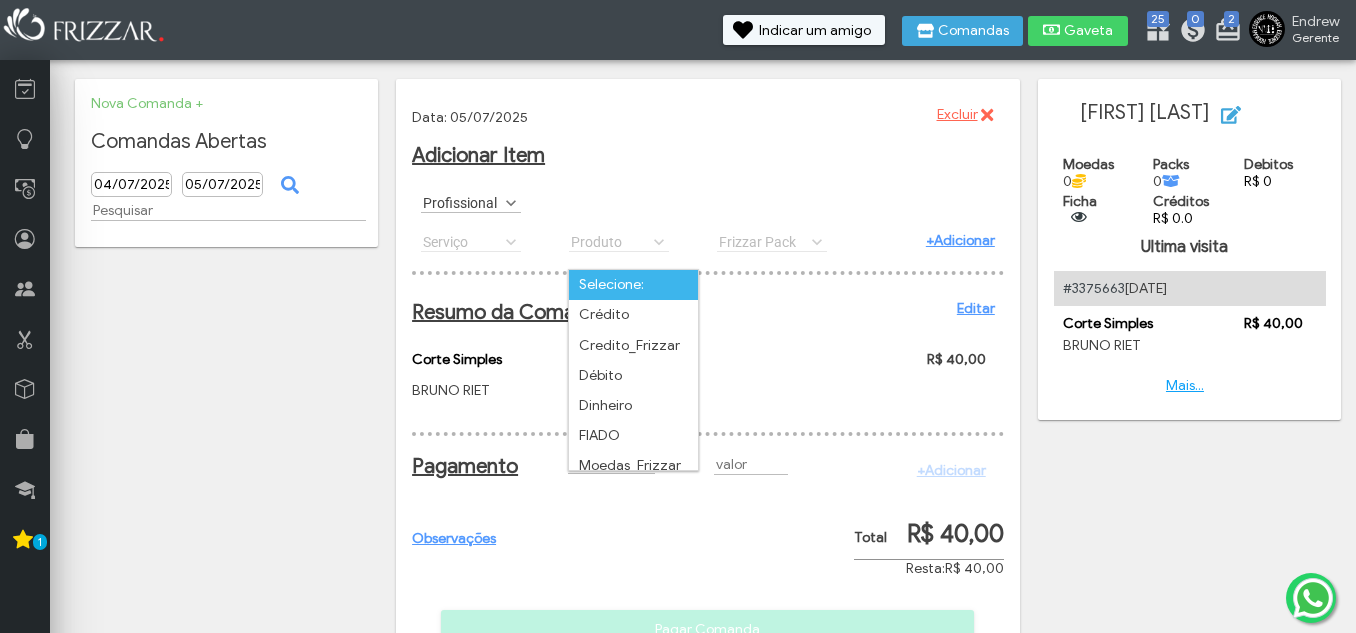 scroll, scrollTop: 11, scrollLeft: 89, axis: both 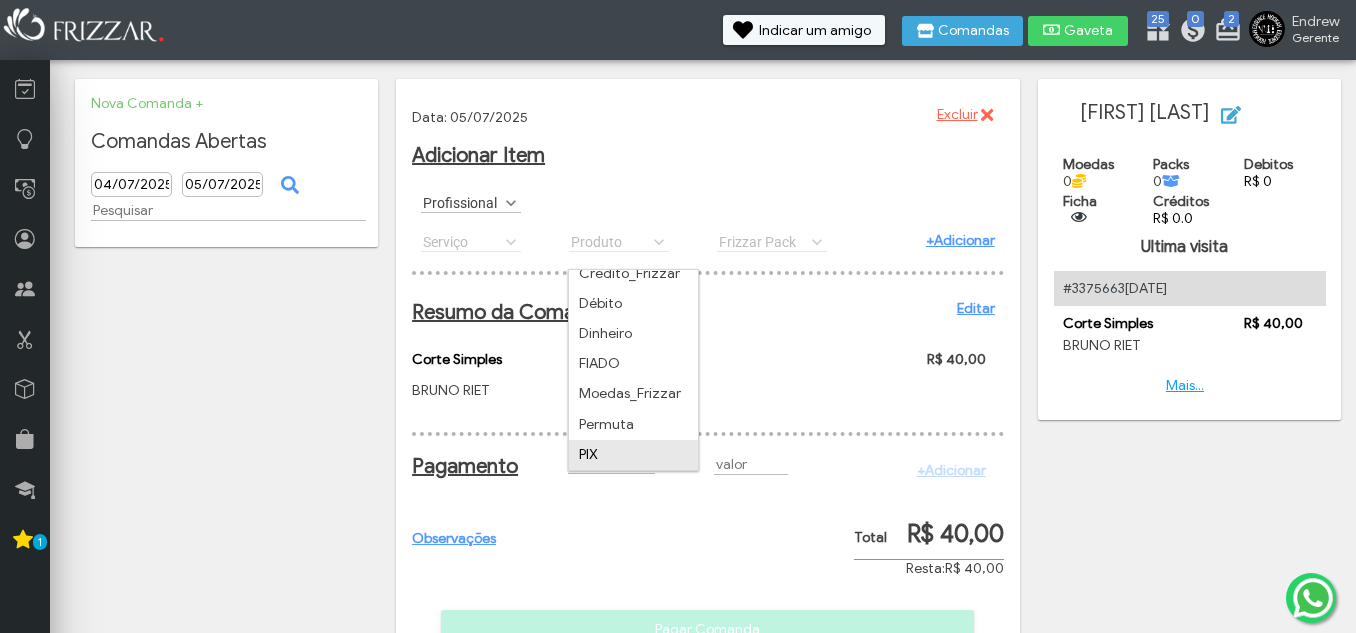 click on "PIX" at bounding box center (633, 455) 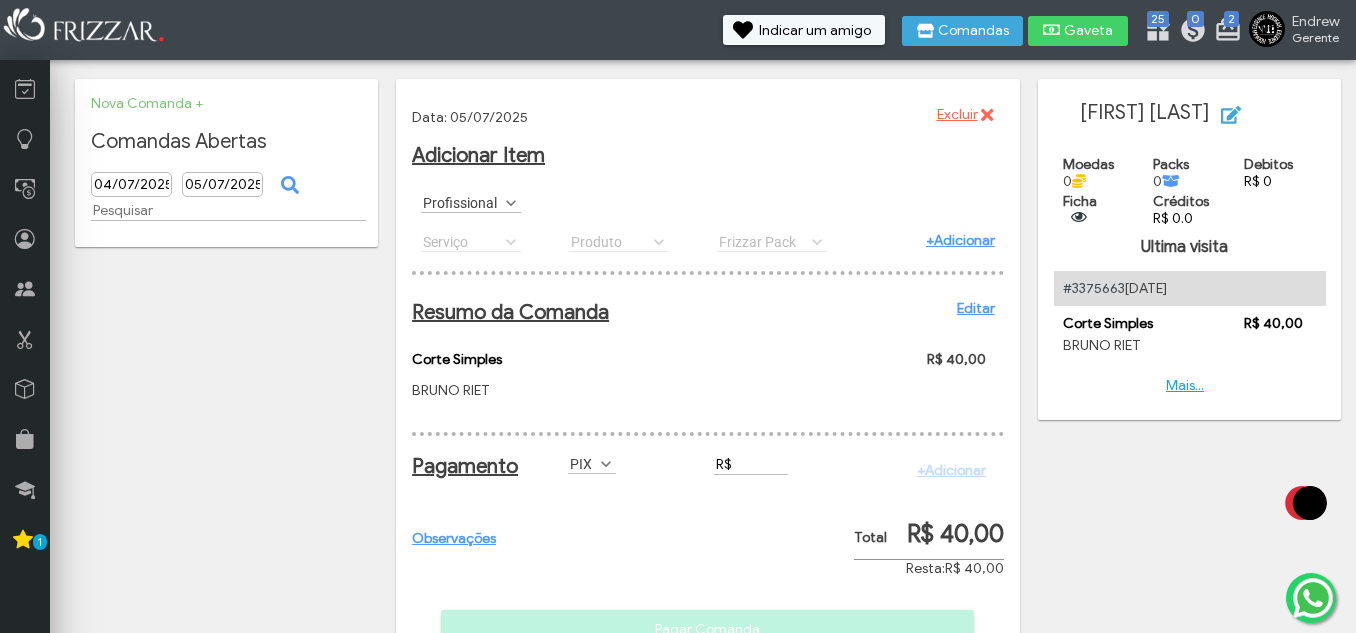 click on "R$" at bounding box center (751, 464) 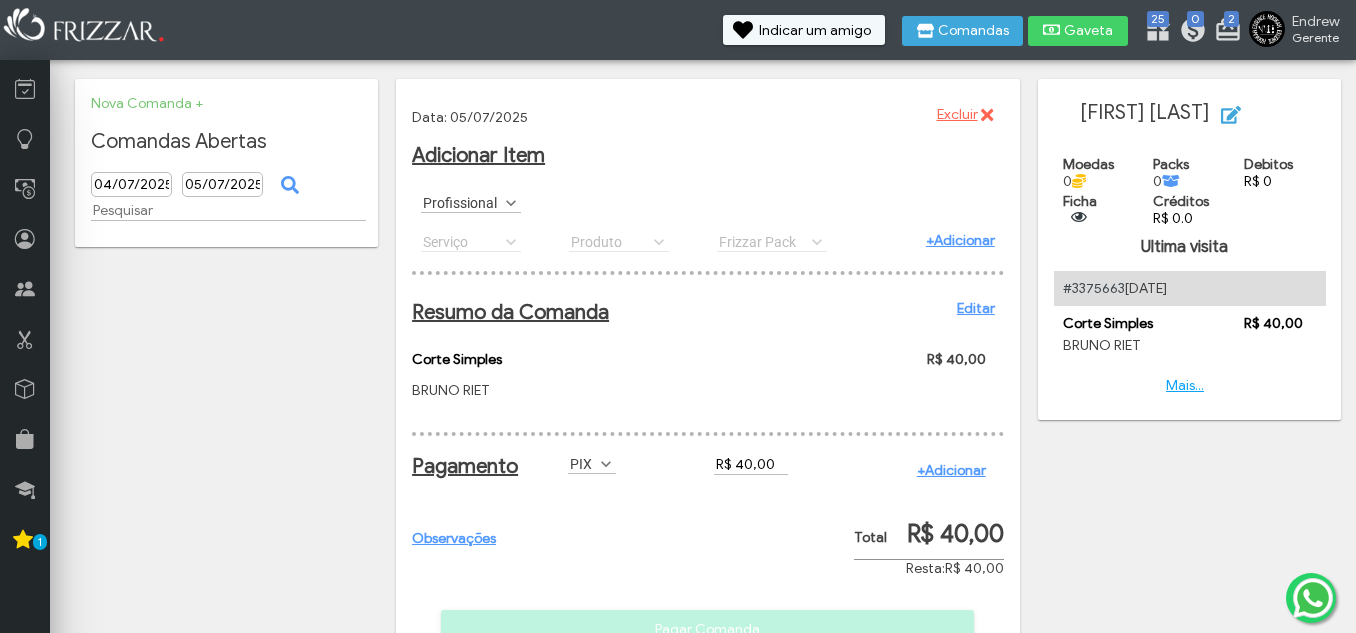 click on "+Adicionar" at bounding box center [951, 470] 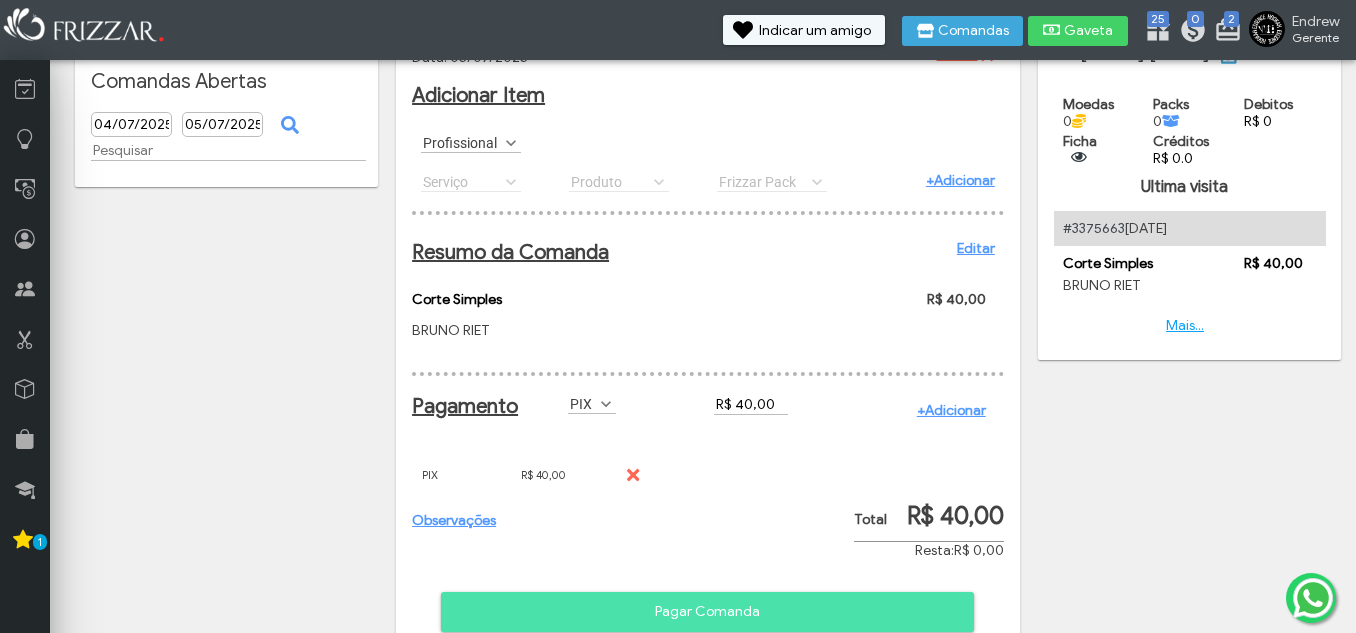 scroll, scrollTop: 127, scrollLeft: 0, axis: vertical 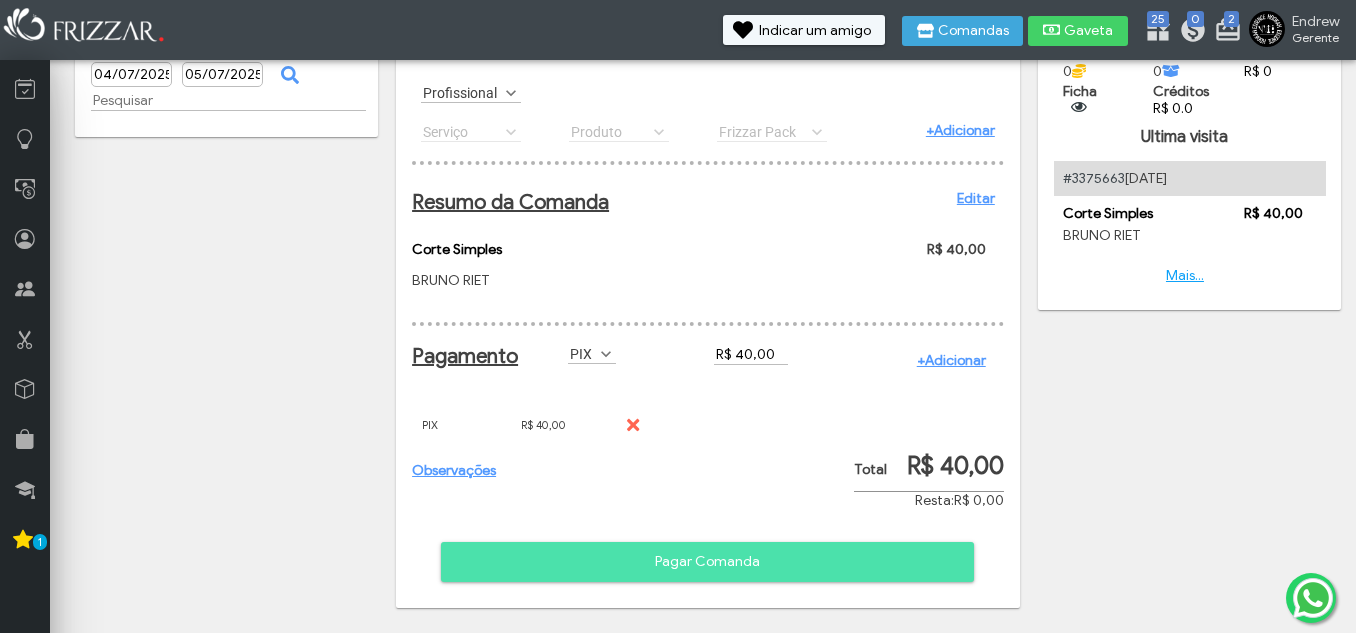 click on "Observações Pagar Comanda" at bounding box center [708, 366] 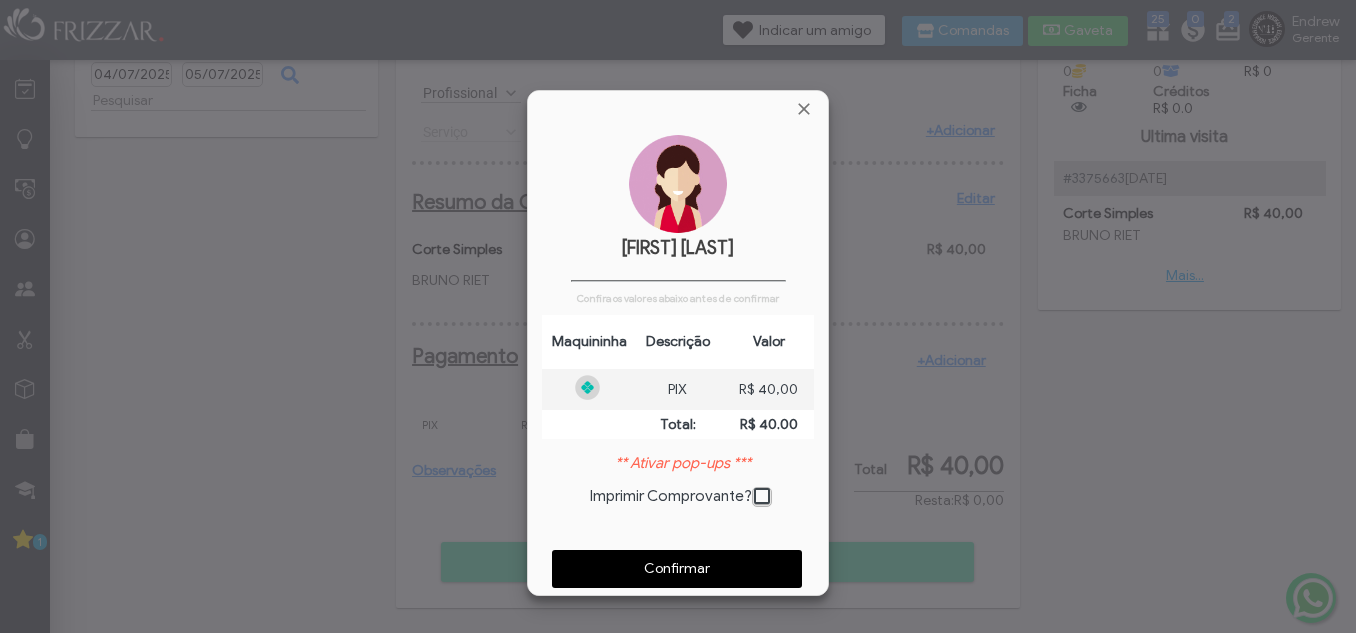 scroll, scrollTop: 10, scrollLeft: 11, axis: both 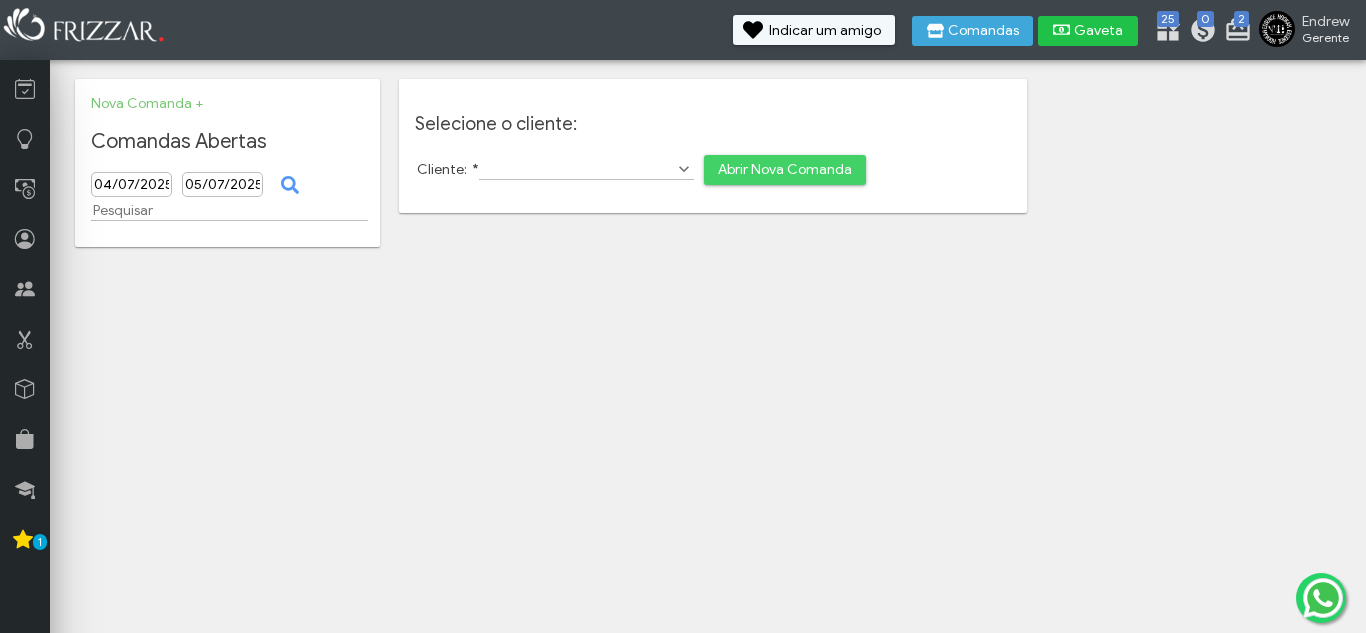 click on "Gaveta" at bounding box center [1099, 31] 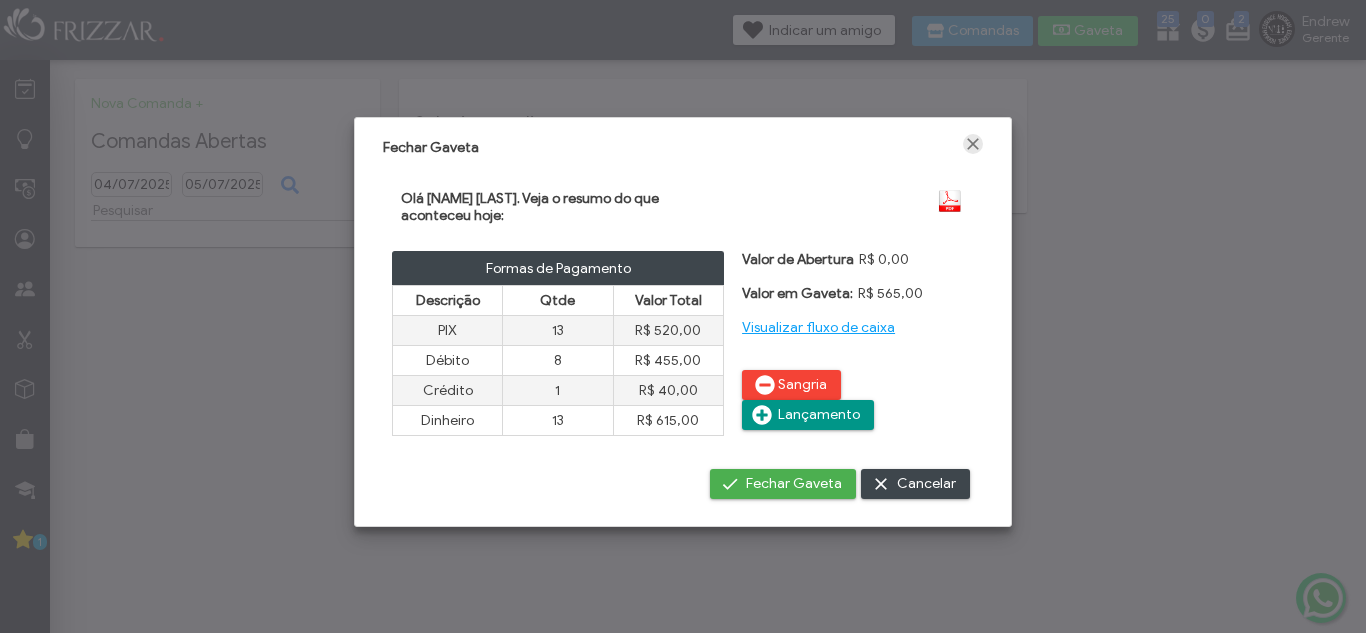 click at bounding box center [973, 144] 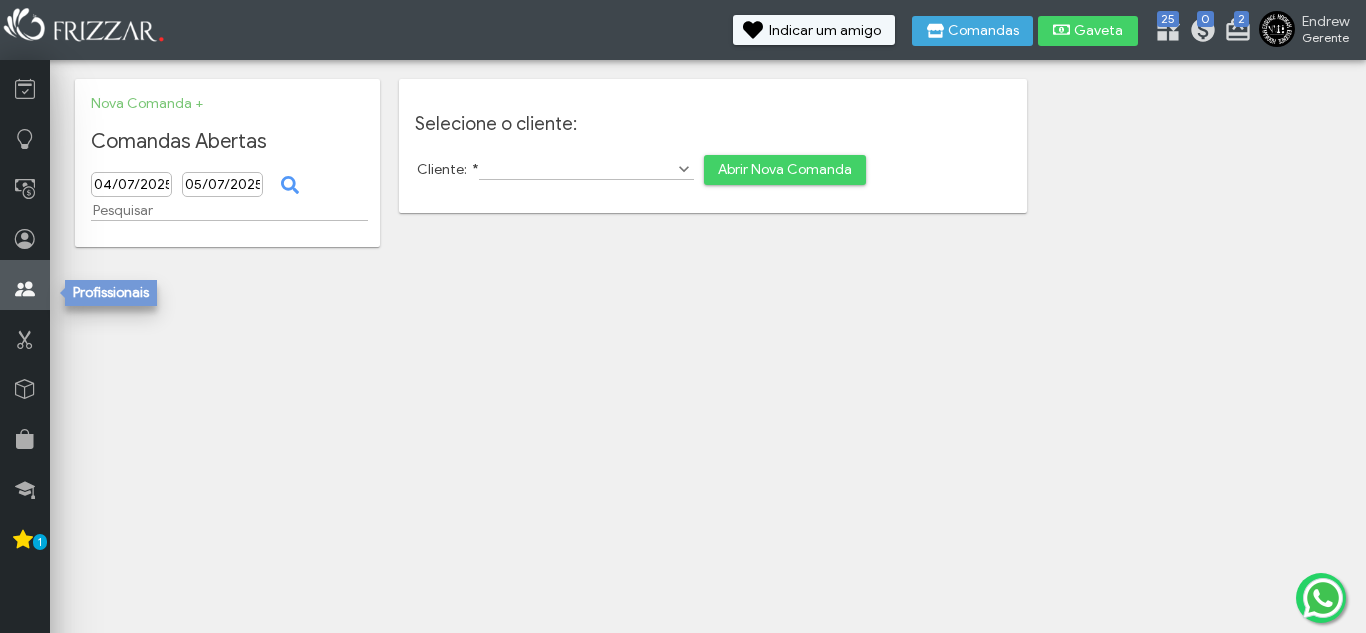 click at bounding box center [25, 289] 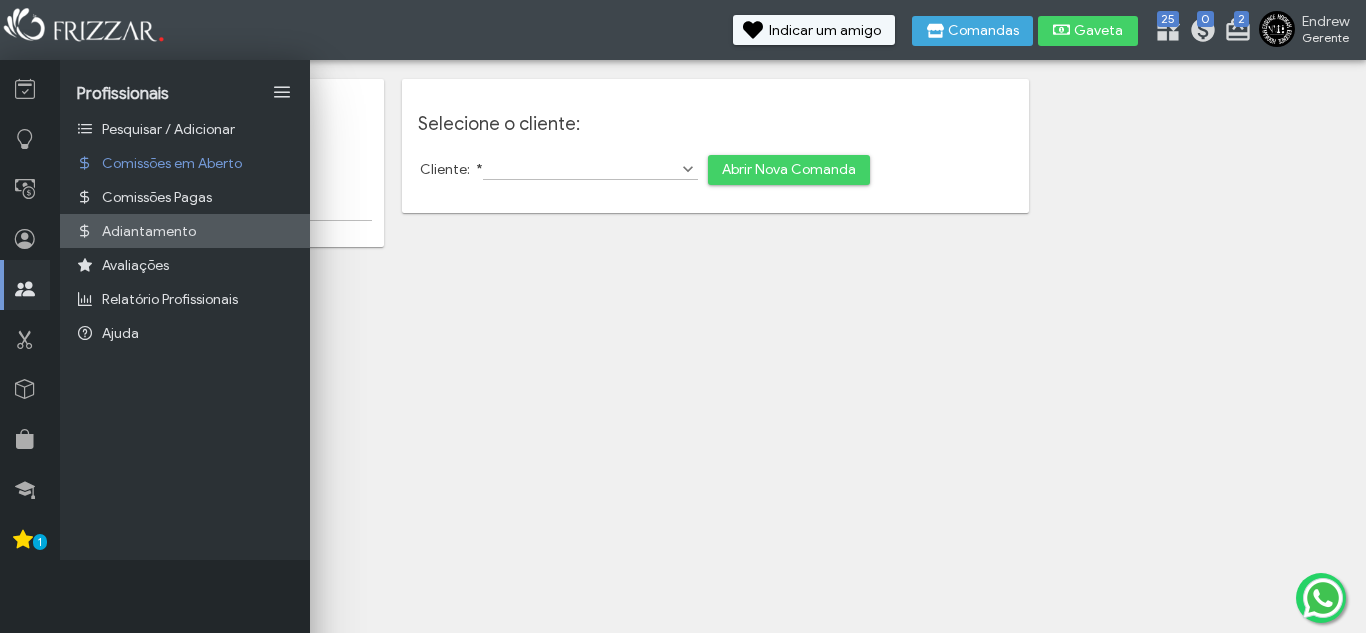 click on "Adiantamento" at bounding box center [149, 231] 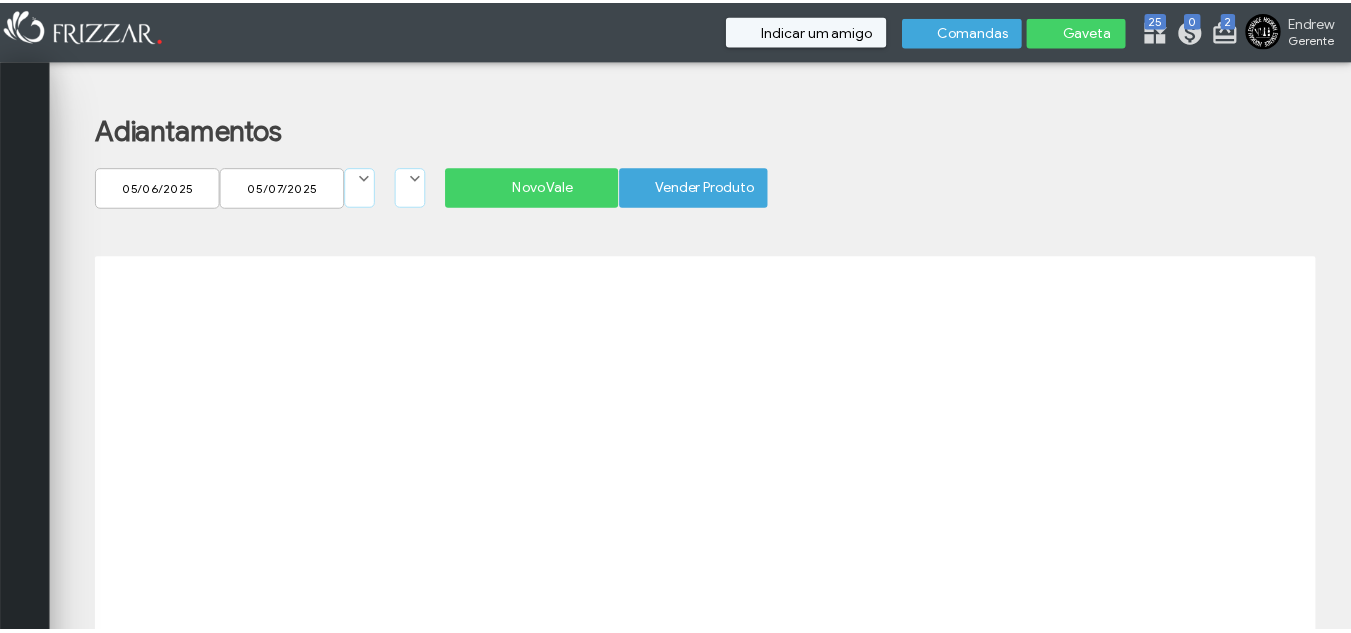 scroll, scrollTop: 0, scrollLeft: 0, axis: both 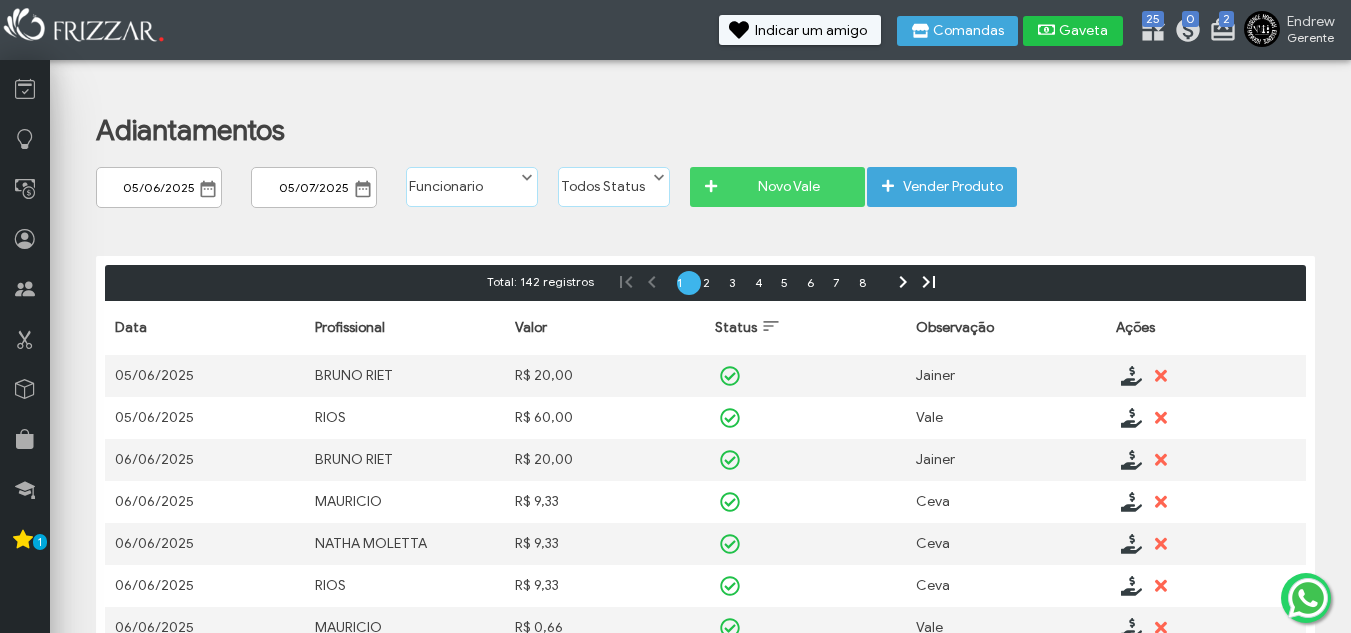 click on "Comandas Gaveta" at bounding box center (1010, 33) 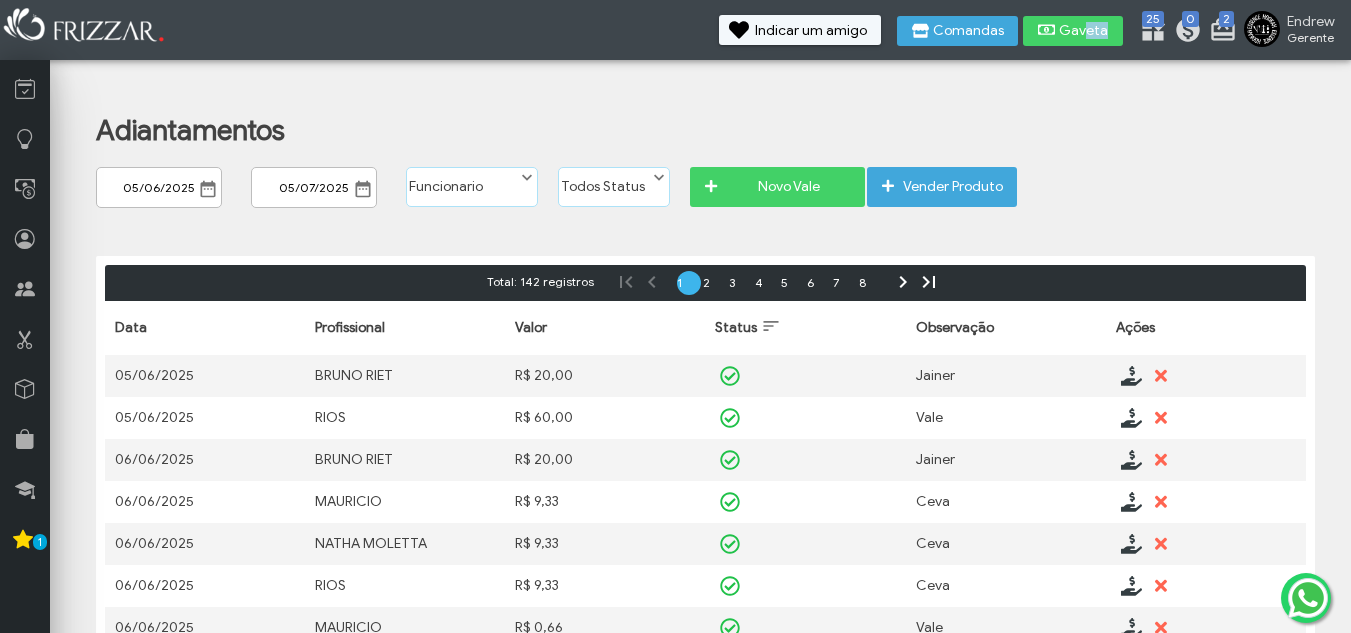click on "Gaveta" at bounding box center [1084, 31] 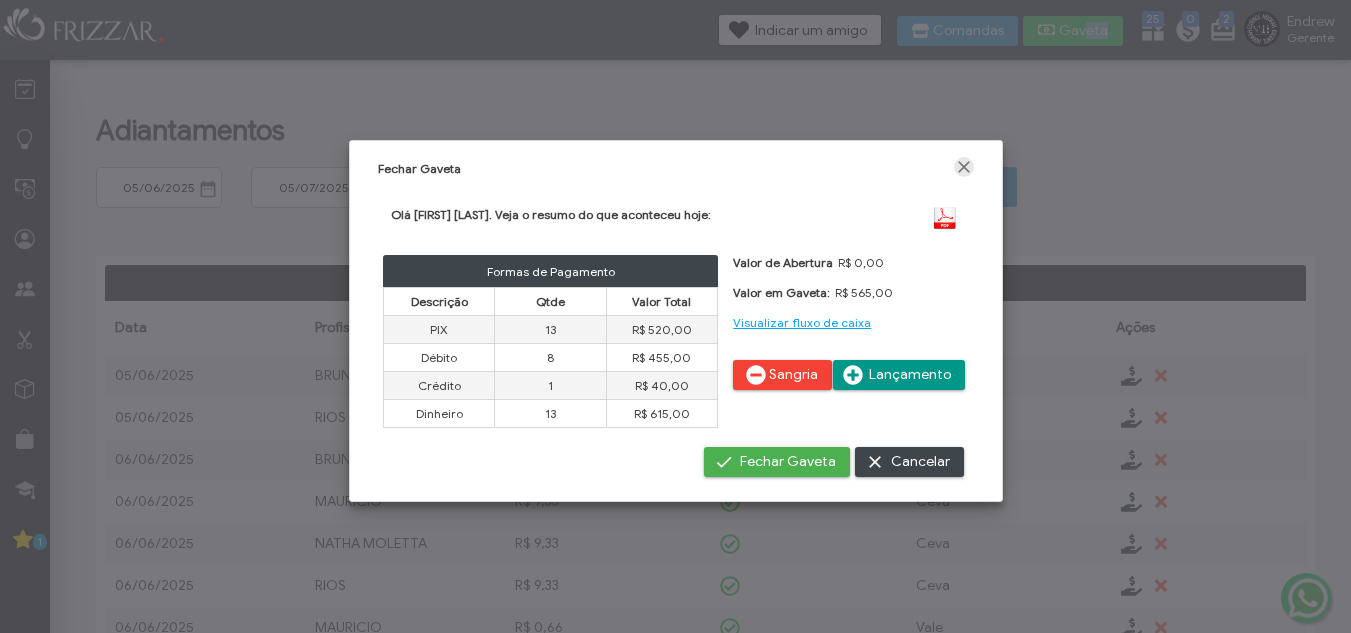 click at bounding box center (964, 167) 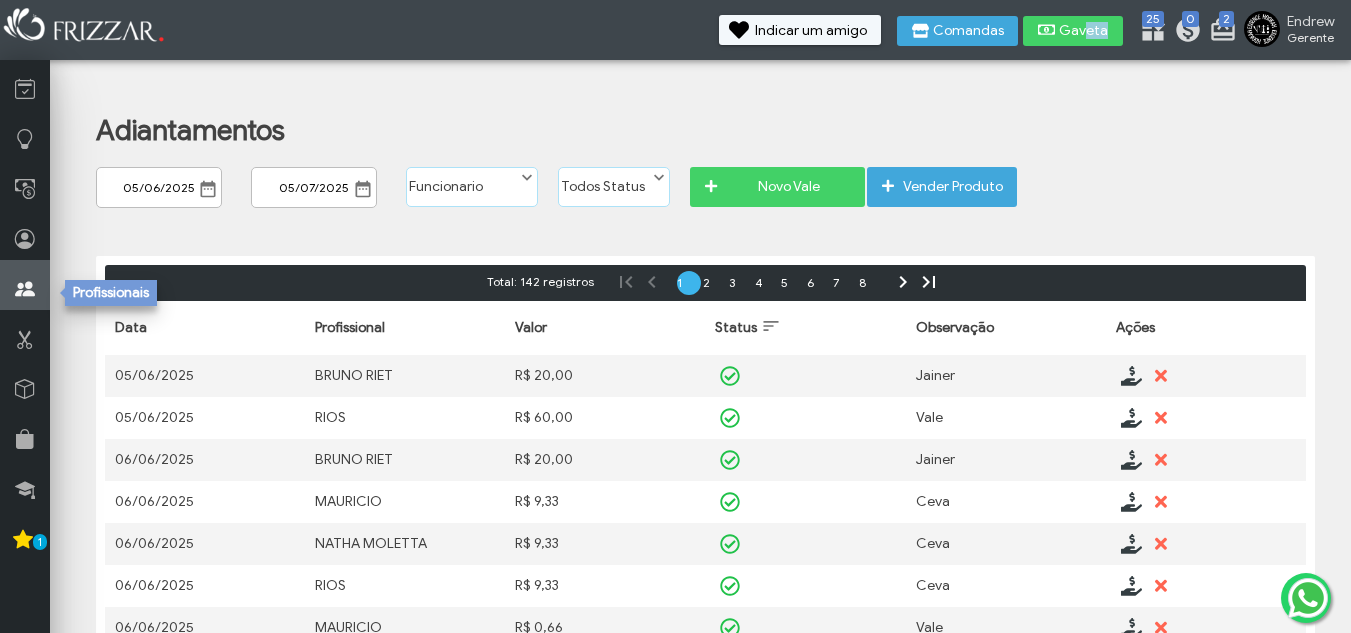 click at bounding box center [25, 285] 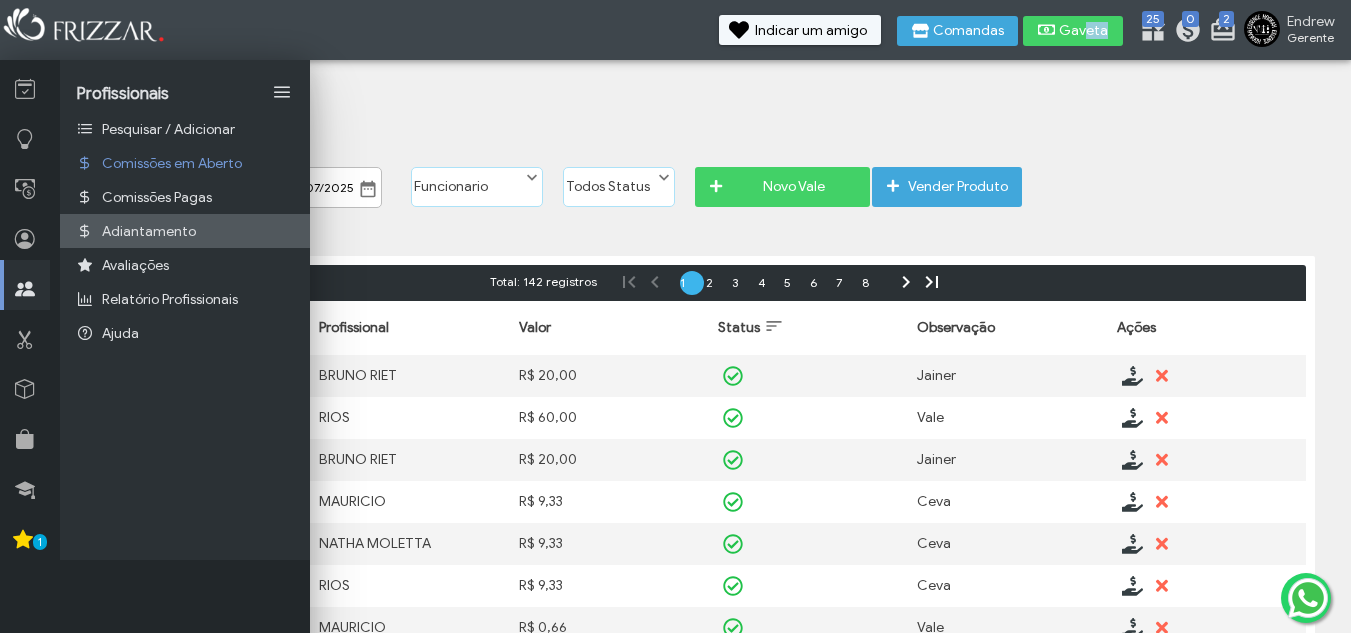 click on "Adiantamento" at bounding box center (149, 231) 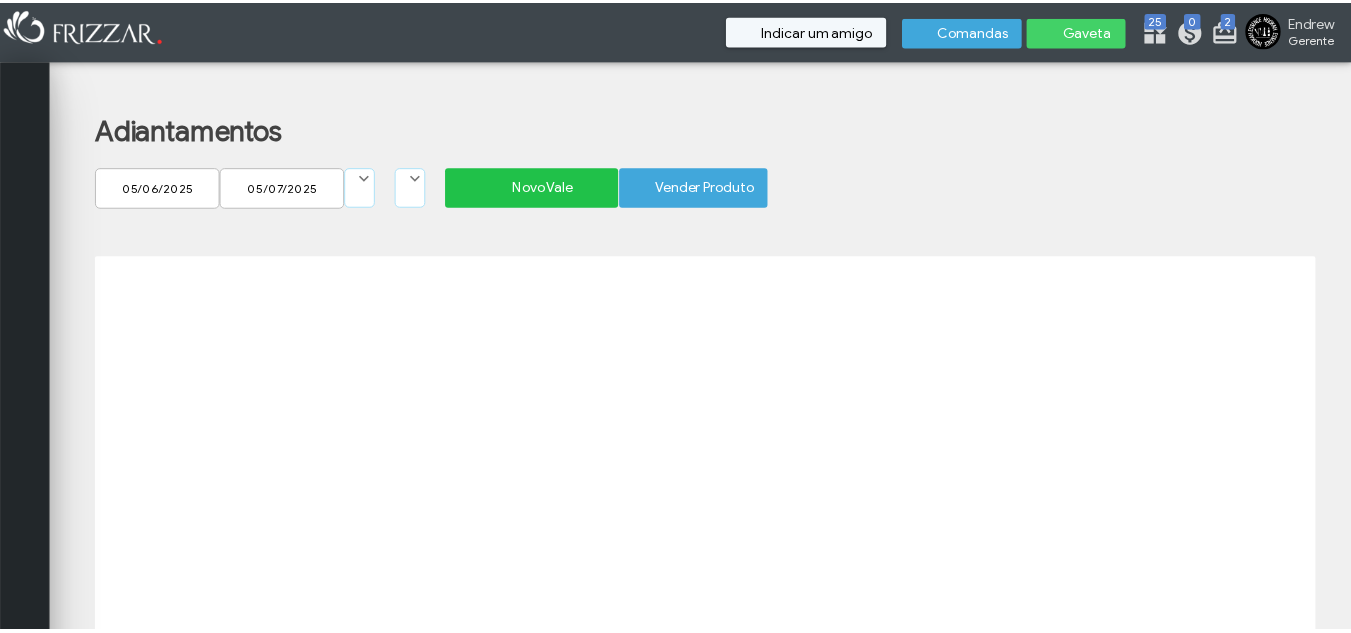 scroll, scrollTop: 0, scrollLeft: 0, axis: both 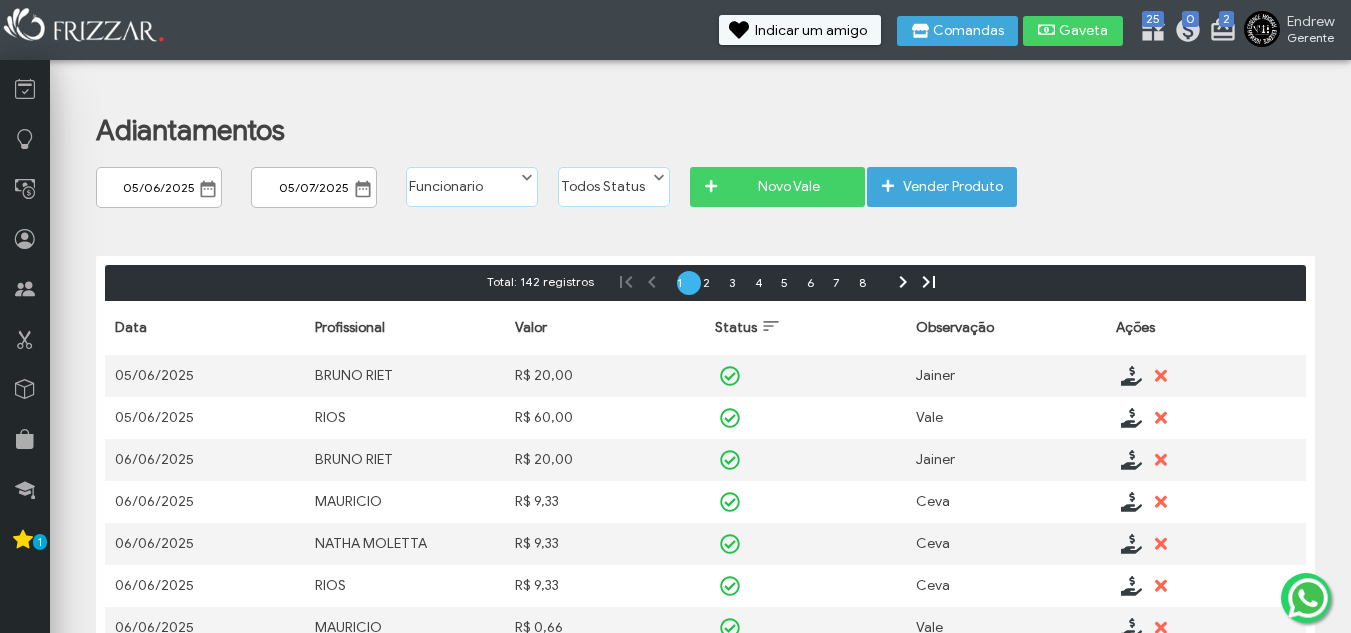 click on "Novo Vale" at bounding box center (788, 187) 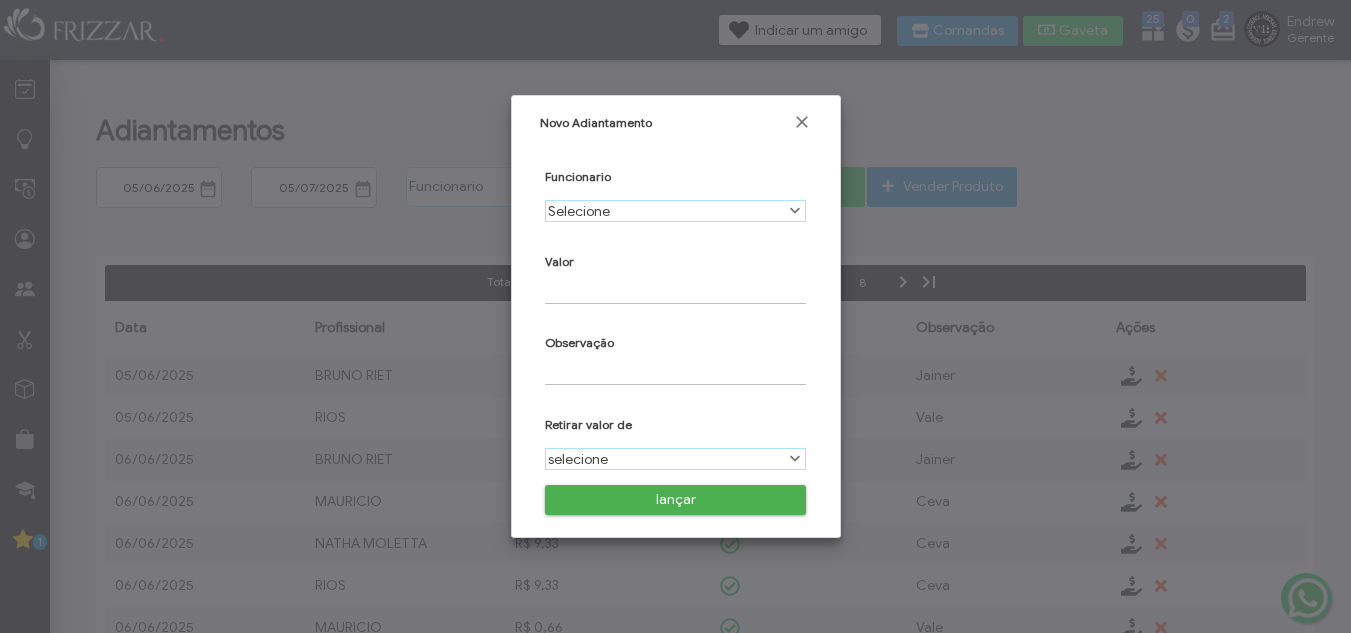 scroll, scrollTop: 11, scrollLeft: 89, axis: both 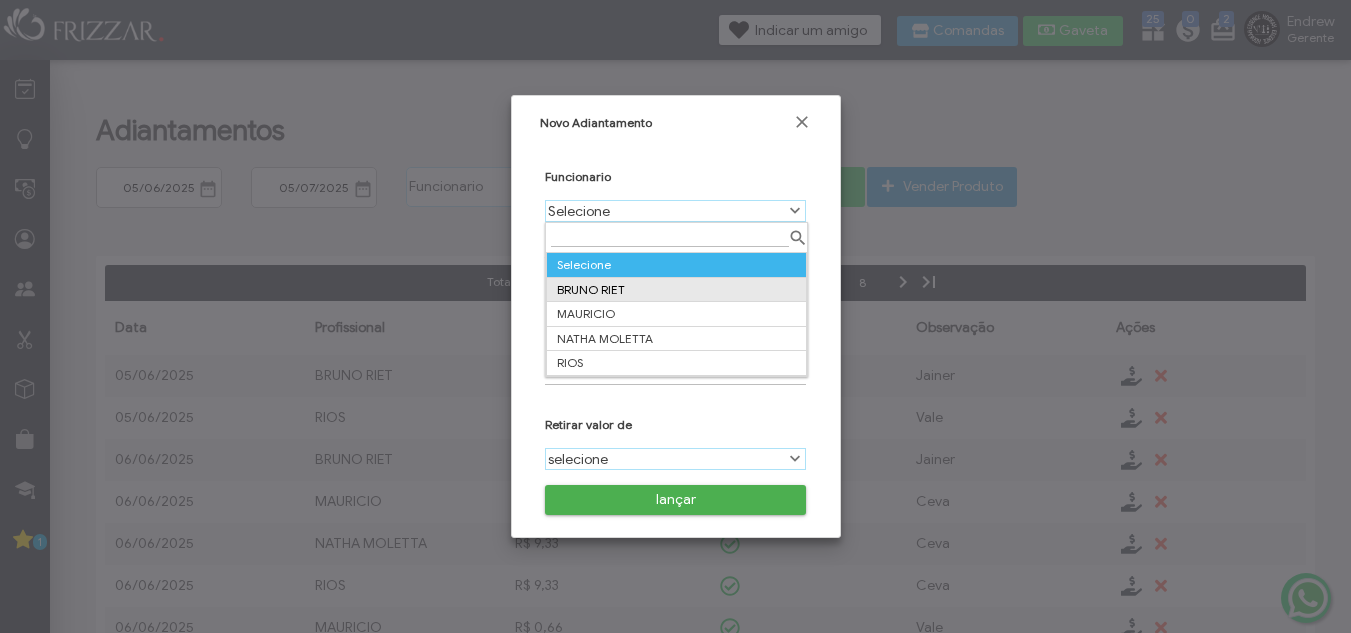 click on "BRUNO RIET" at bounding box center [676, 289] 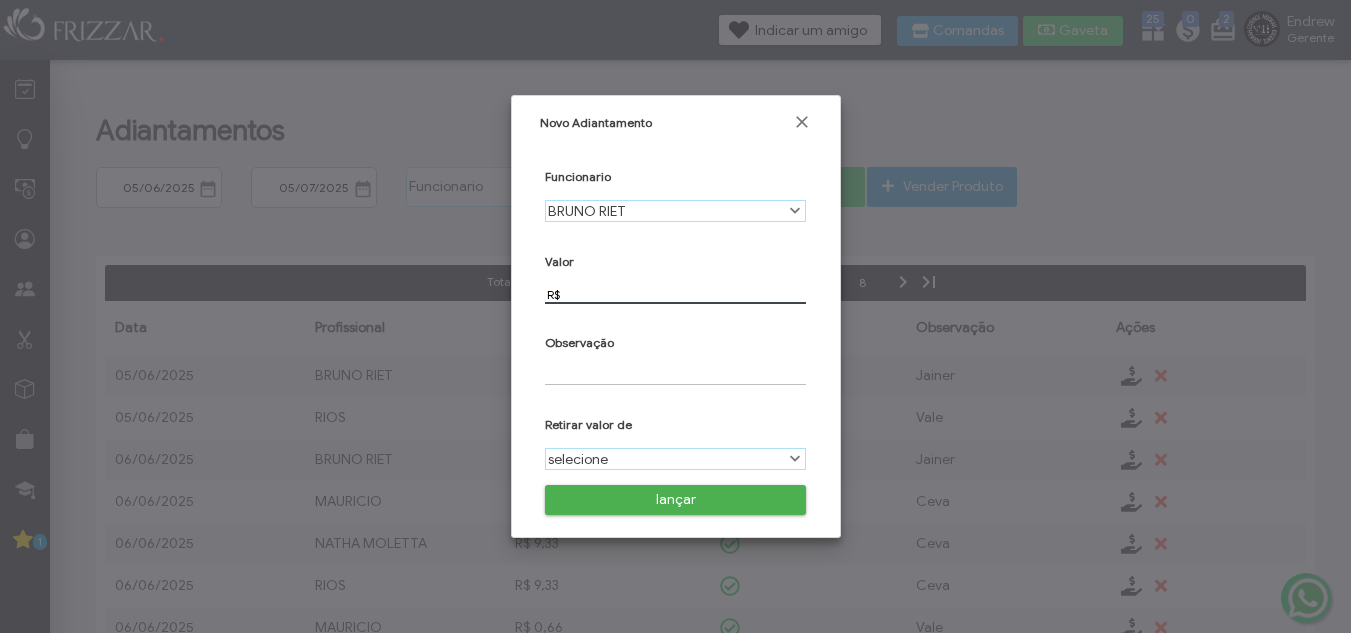 click on "R$" at bounding box center [675, 294] 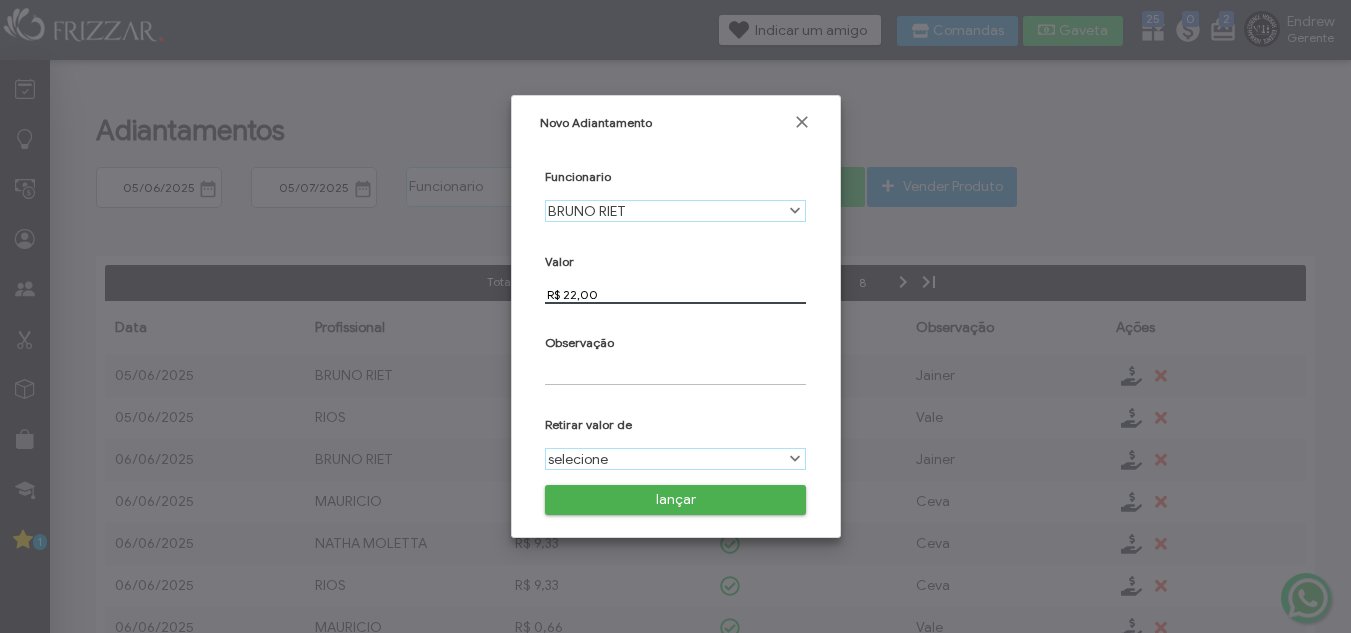 drag, startPoint x: 604, startPoint y: 371, endPoint x: 611, endPoint y: 380, distance: 11.401754 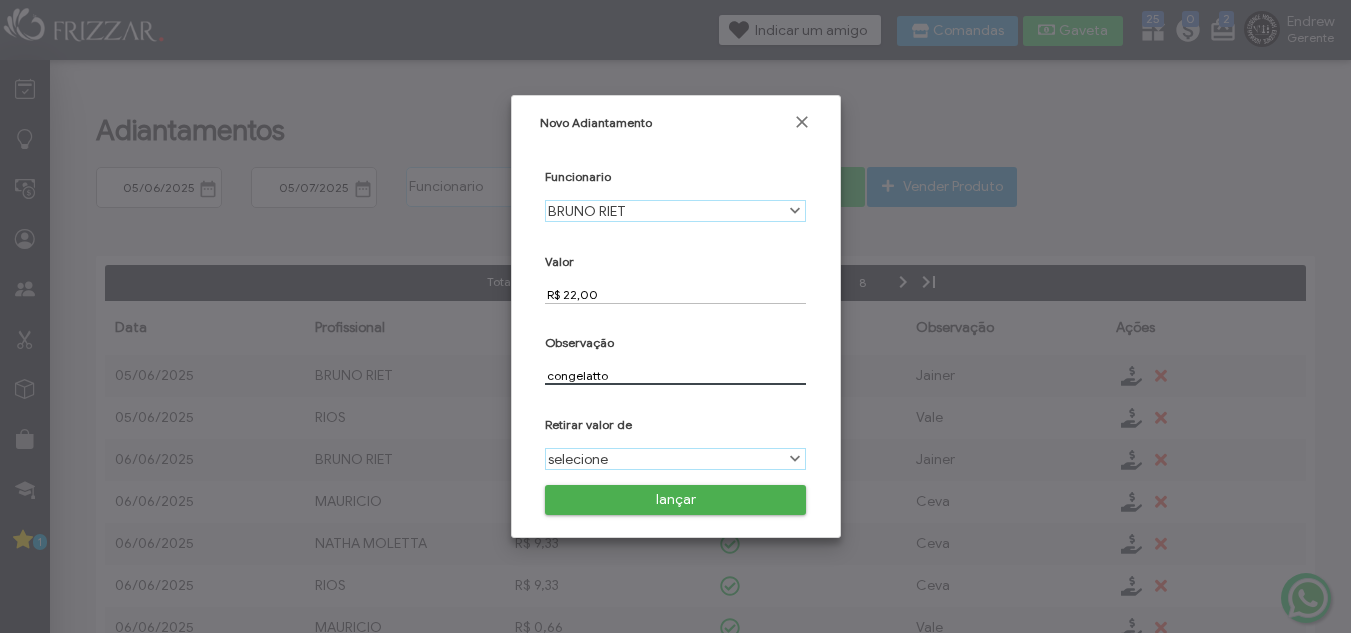 type on "congelatto" 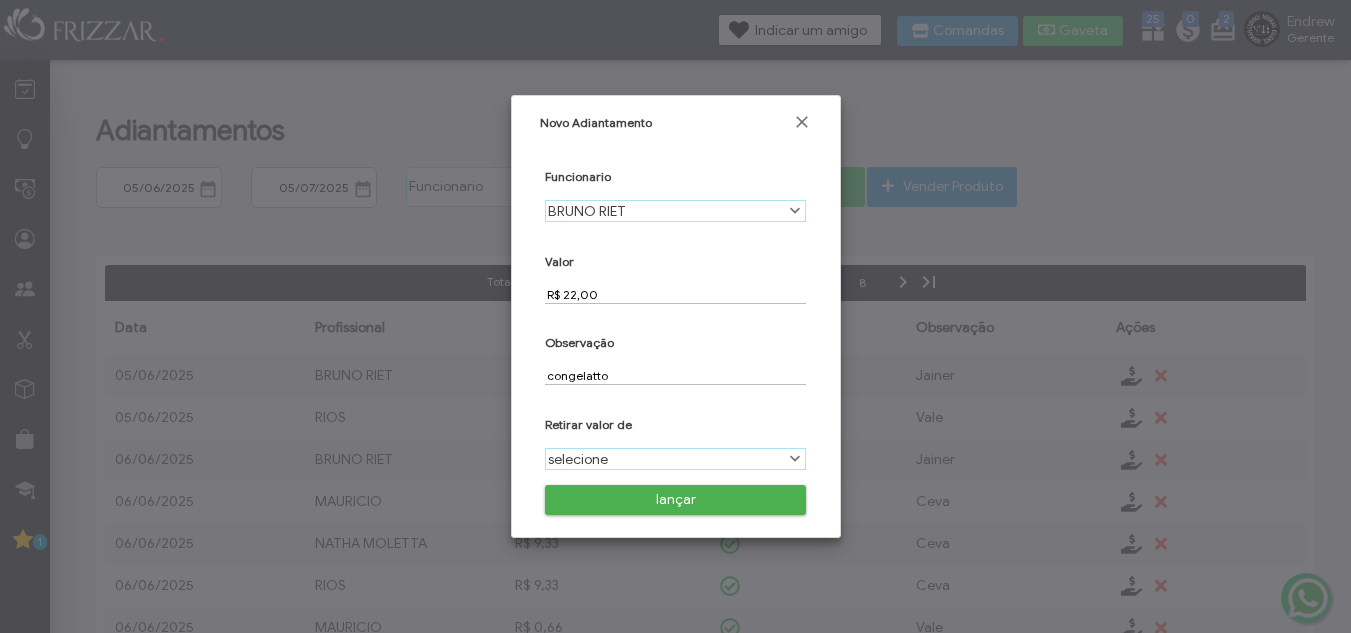 click on "selecione" at bounding box center (664, 459) 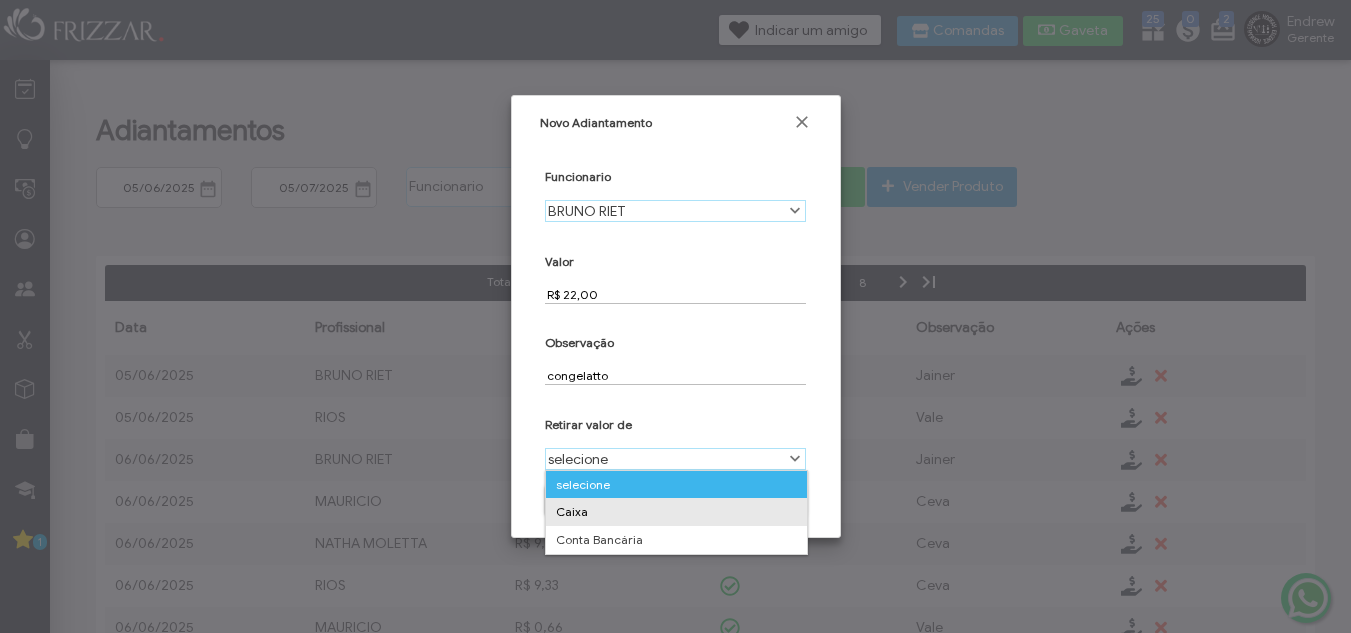 click on "Caixa" at bounding box center (676, 512) 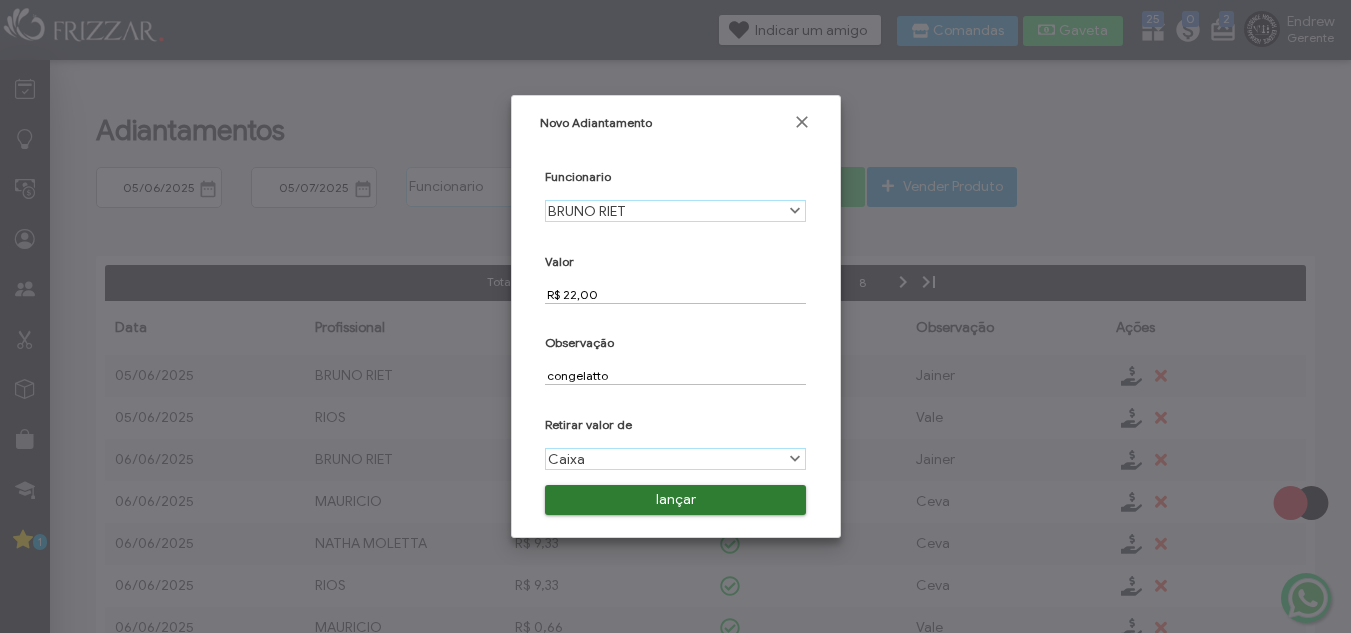 click on "lançar" at bounding box center [675, 500] 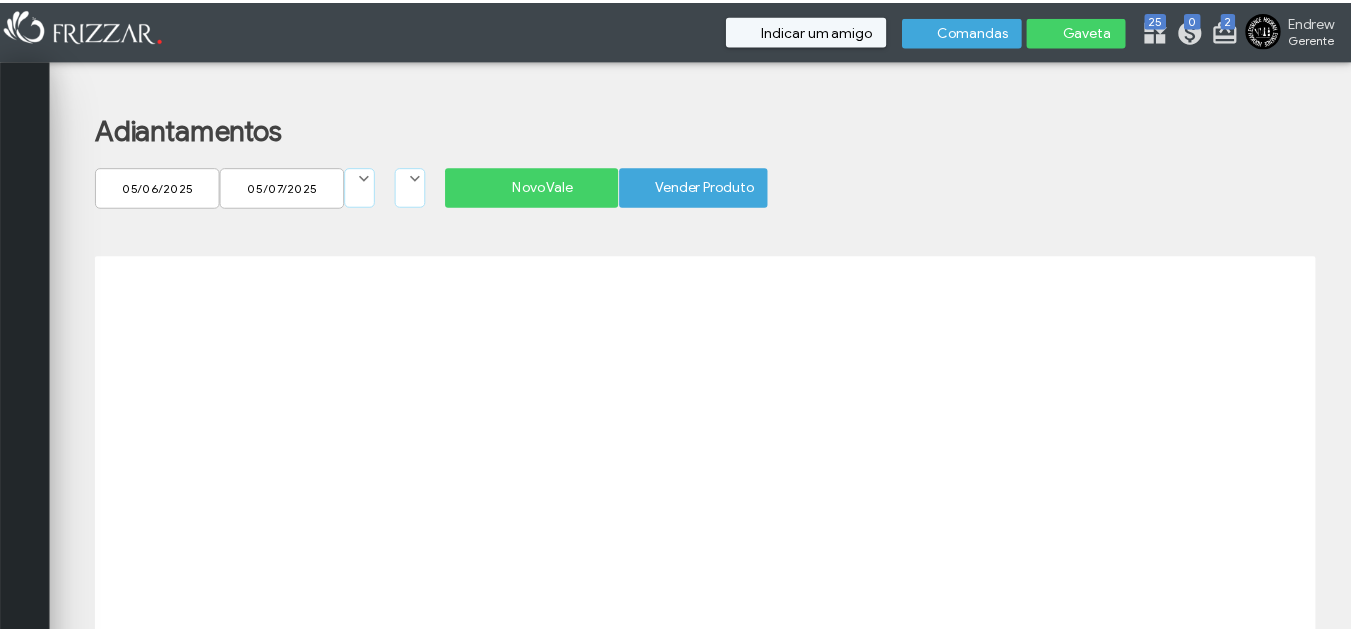 scroll, scrollTop: 0, scrollLeft: 0, axis: both 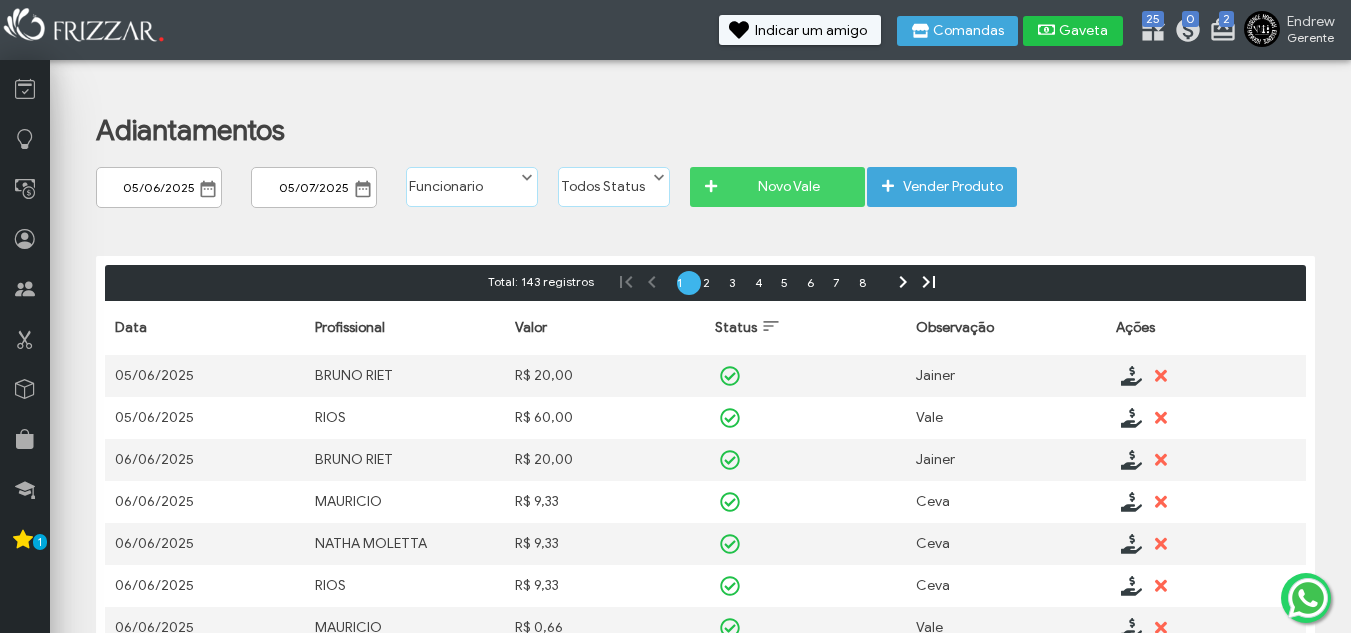 click on "Gaveta" at bounding box center (1073, 31) 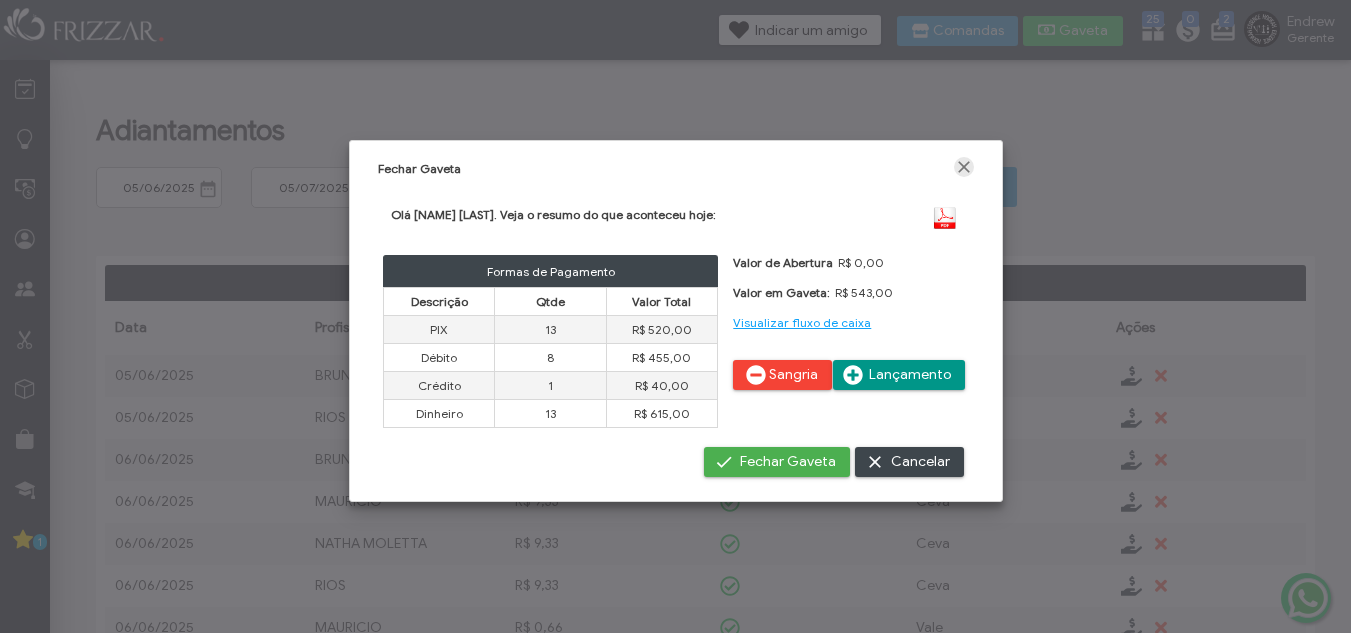 click at bounding box center [964, 167] 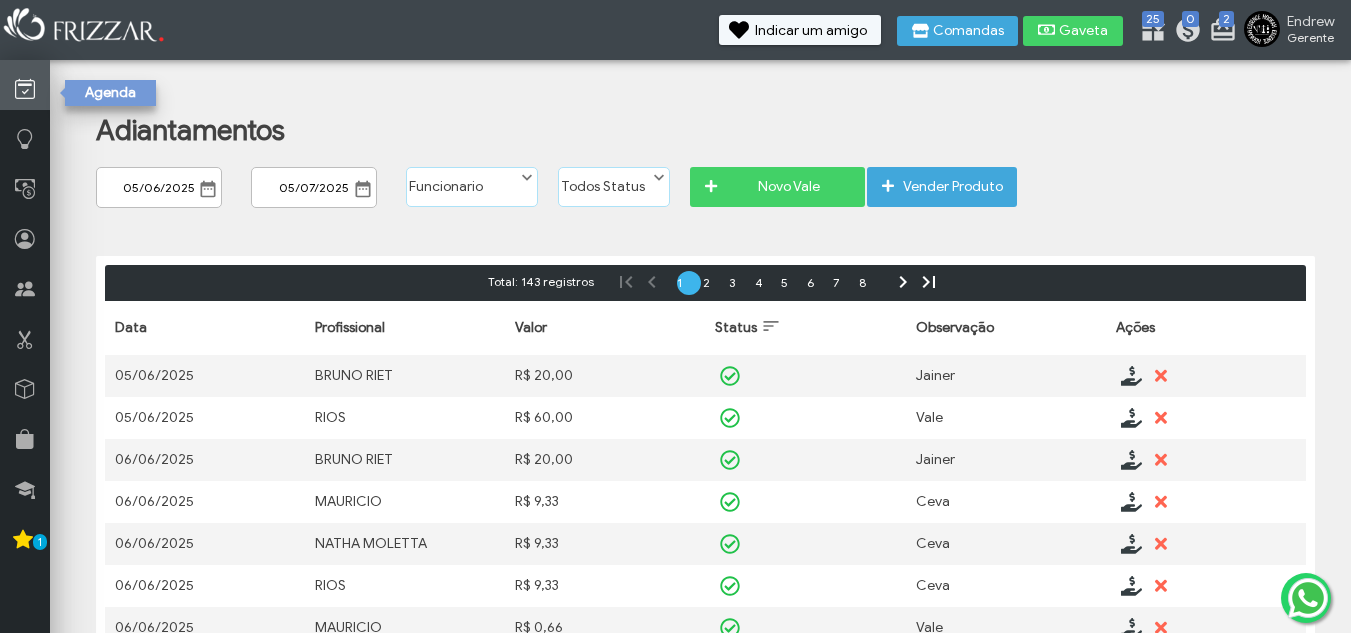 click at bounding box center [25, 89] 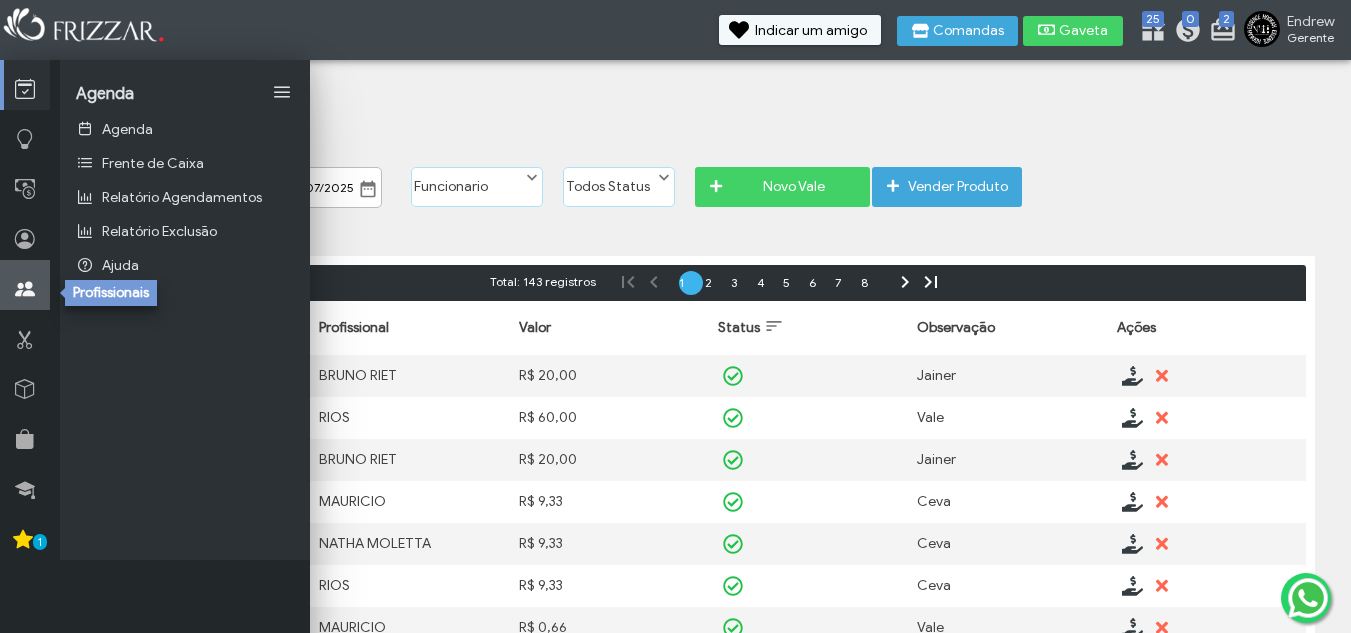 drag, startPoint x: 26, startPoint y: 292, endPoint x: 36, endPoint y: 281, distance: 14.866069 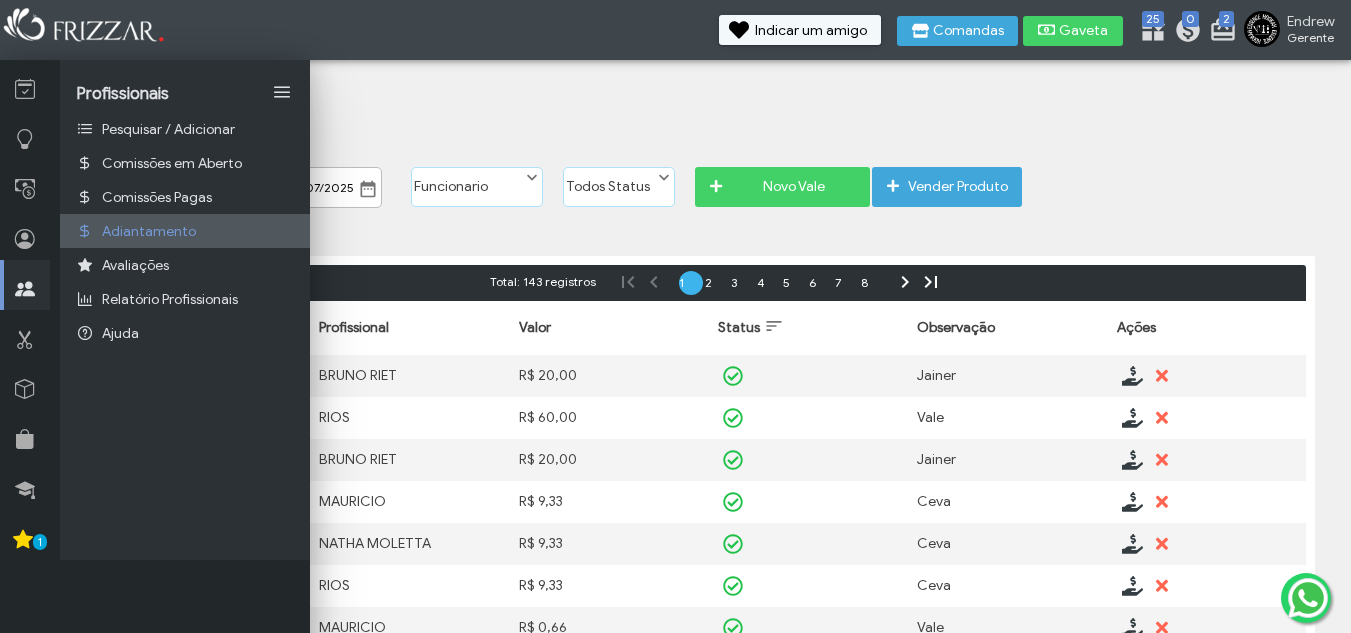 click on "Adiantamento" at bounding box center [149, 231] 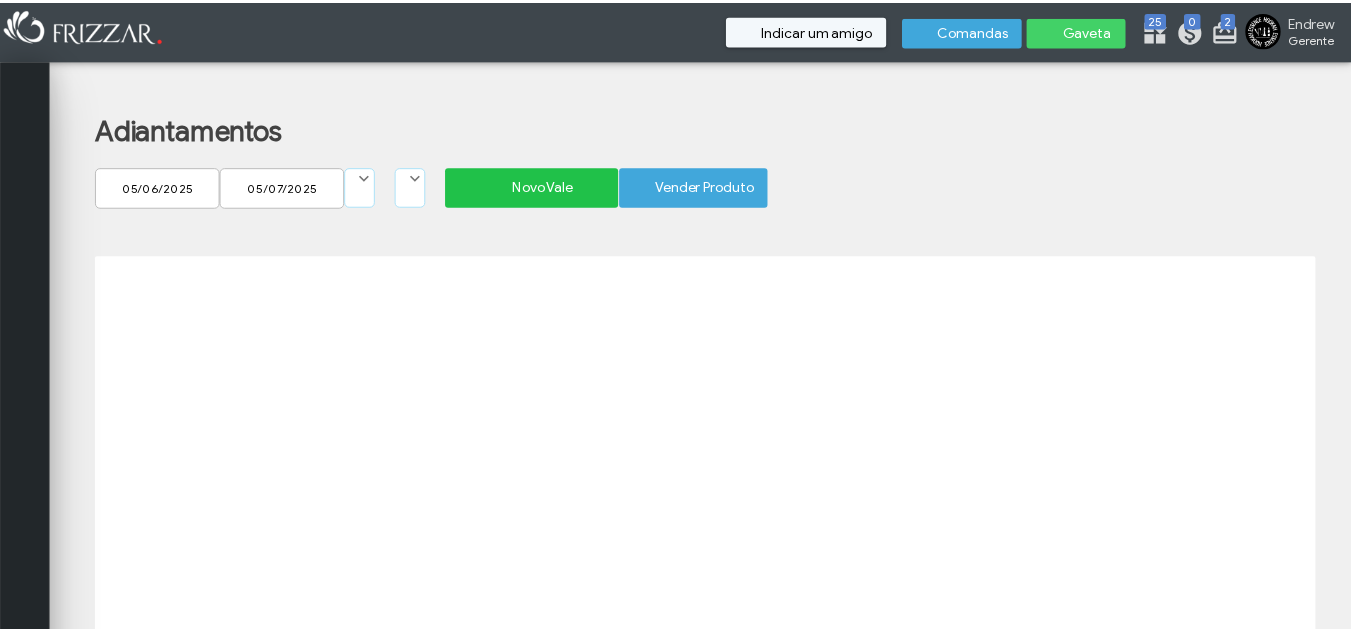 scroll, scrollTop: 0, scrollLeft: 0, axis: both 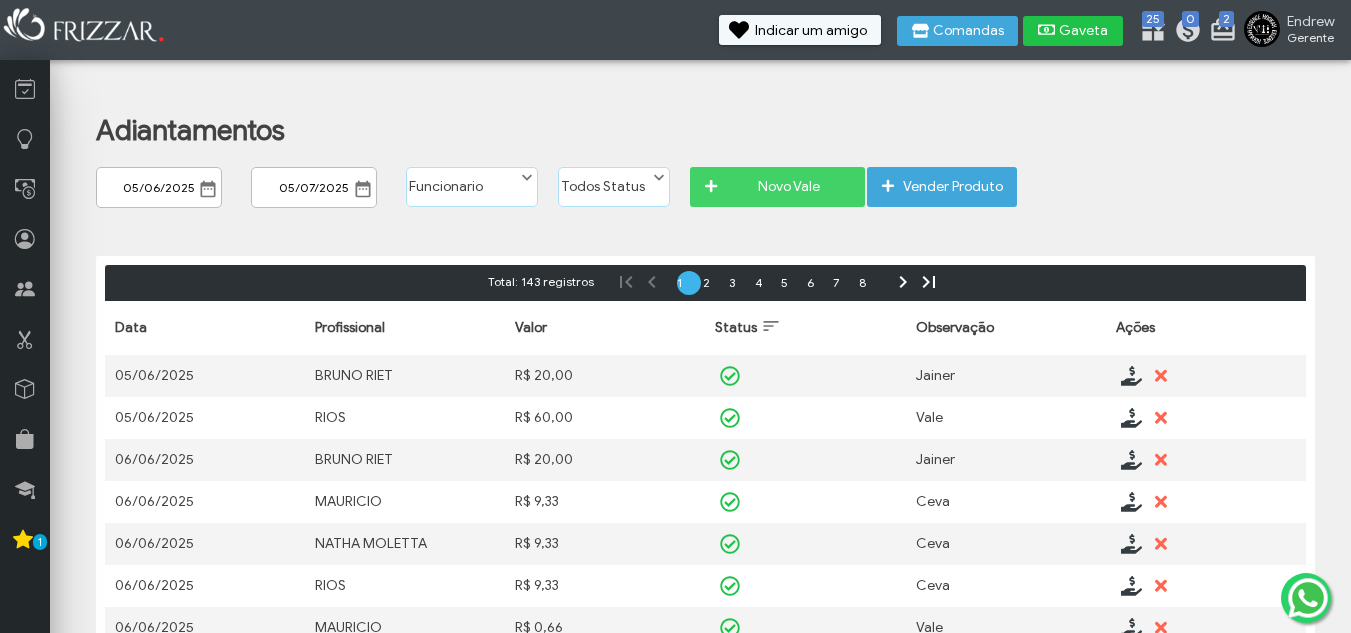 click on "Gaveta" at bounding box center (1084, 31) 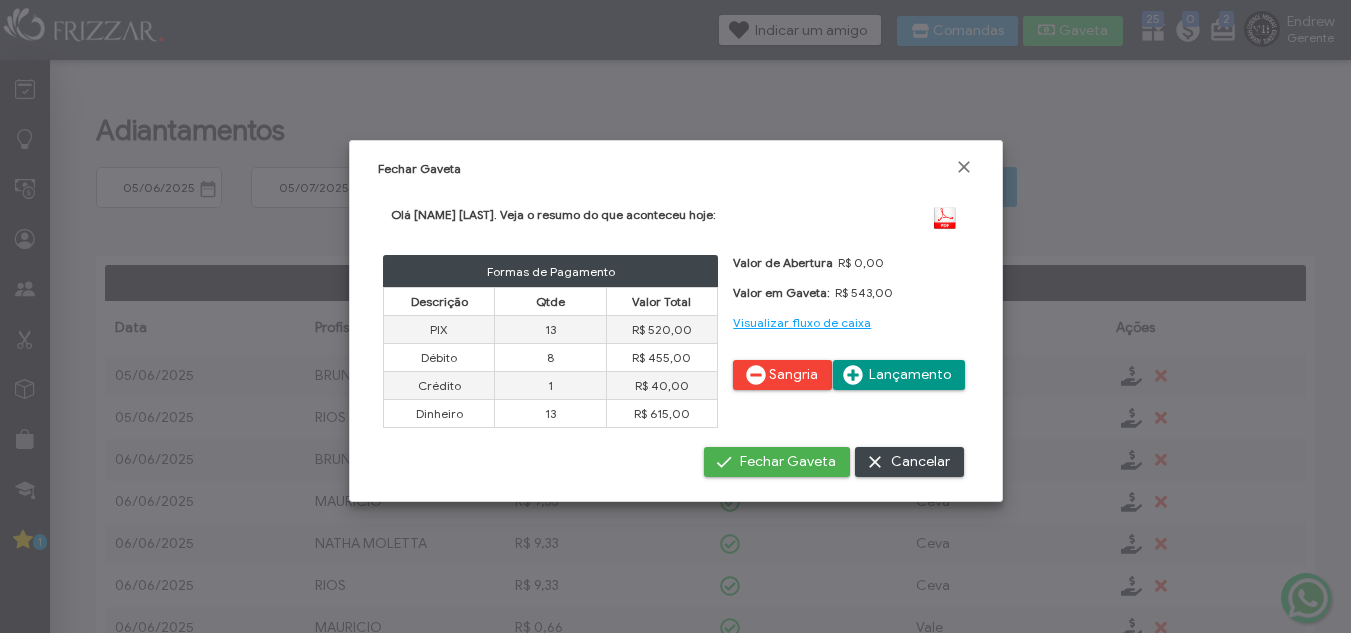 drag, startPoint x: 974, startPoint y: 168, endPoint x: 968, endPoint y: 159, distance: 10.816654 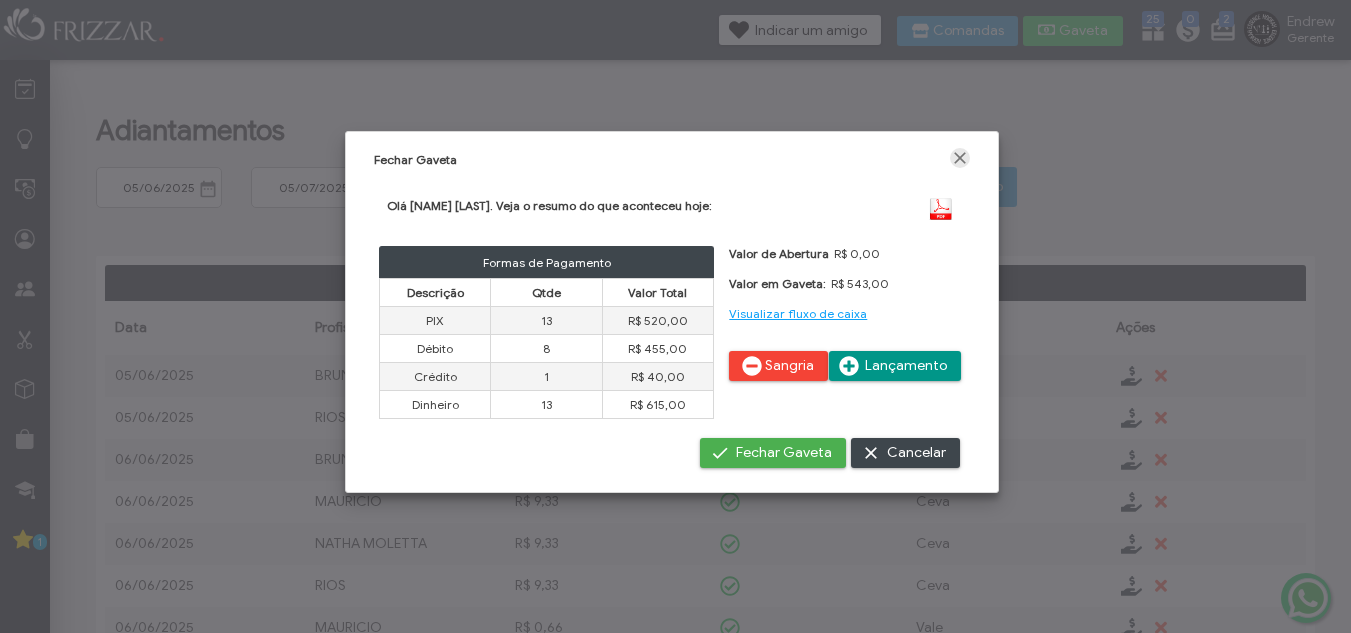 click at bounding box center [960, 158] 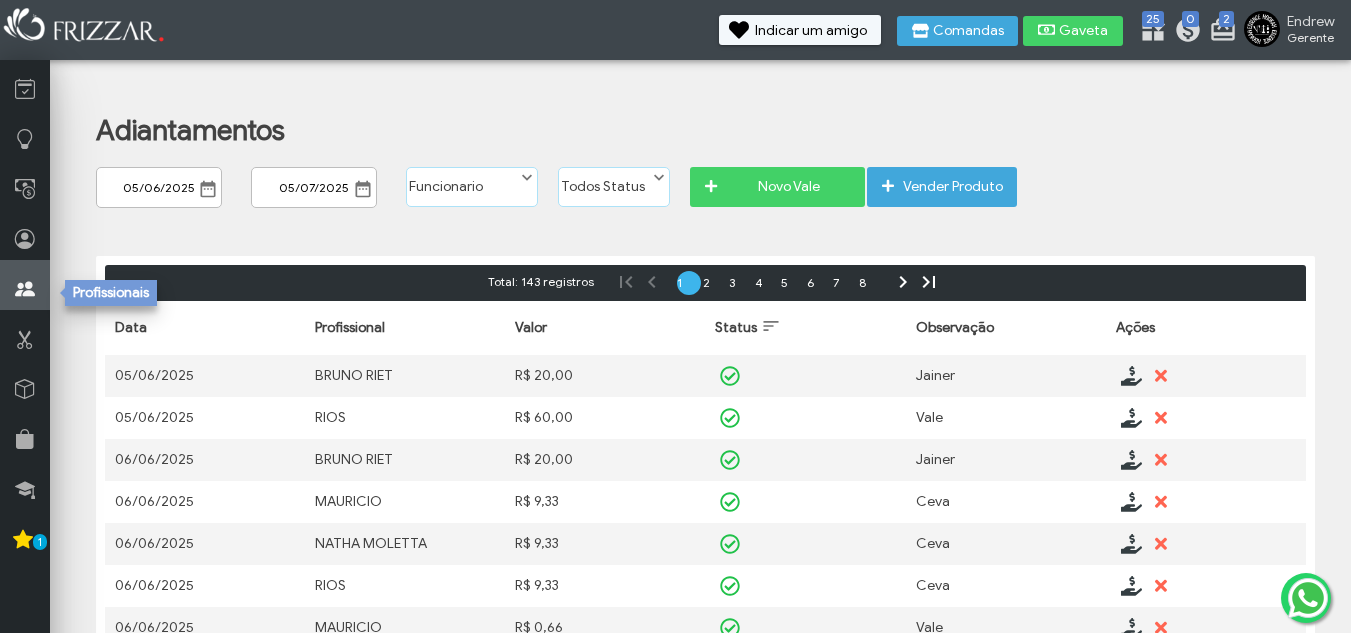 click at bounding box center (25, 285) 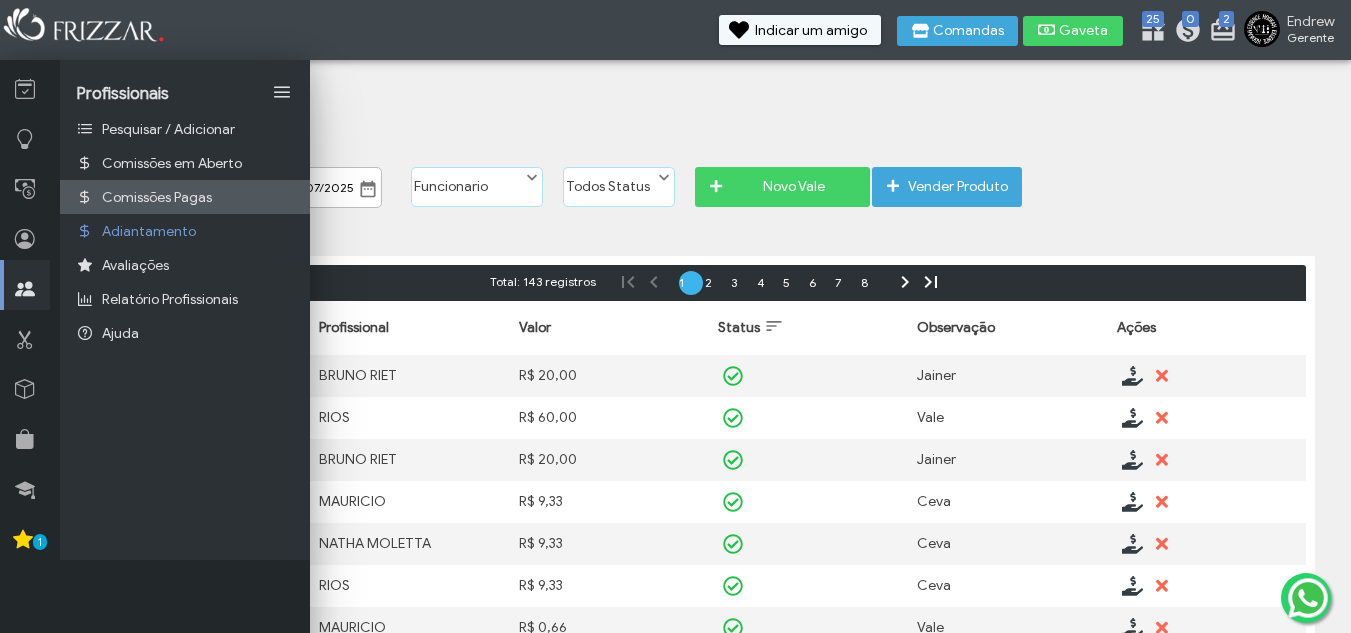 click on "Comissões Pagas" at bounding box center [157, 197] 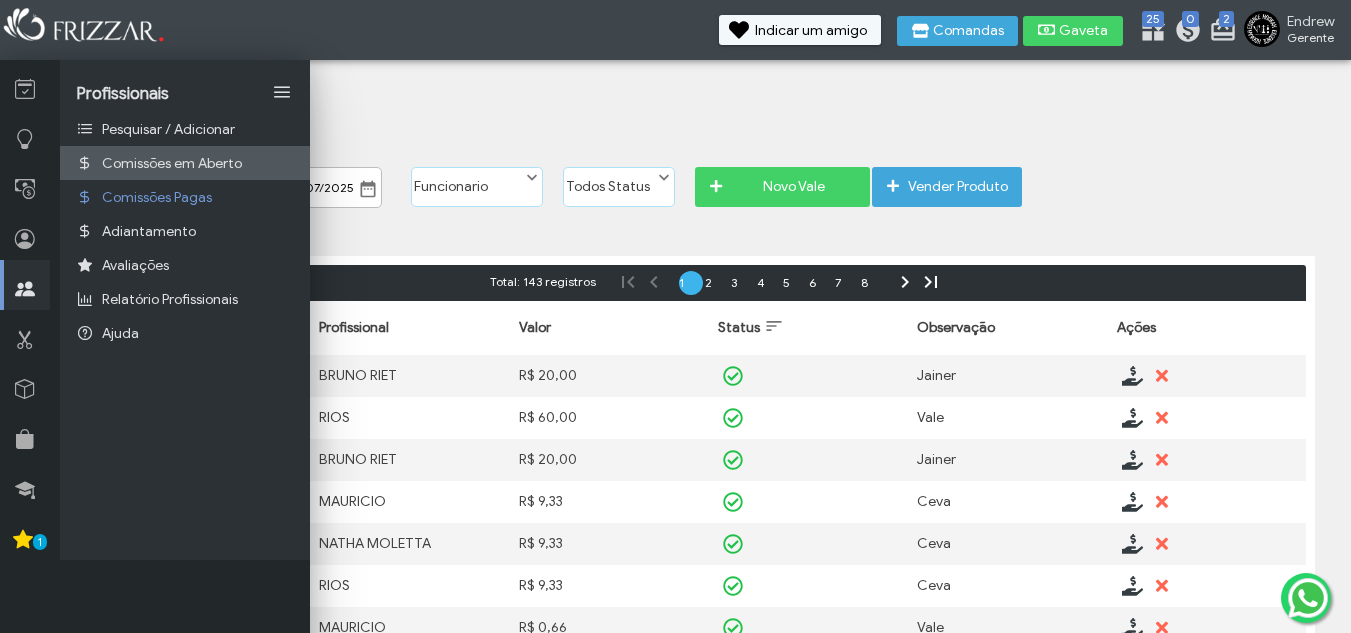 click on "Comissões em Aberto" at bounding box center (172, 163) 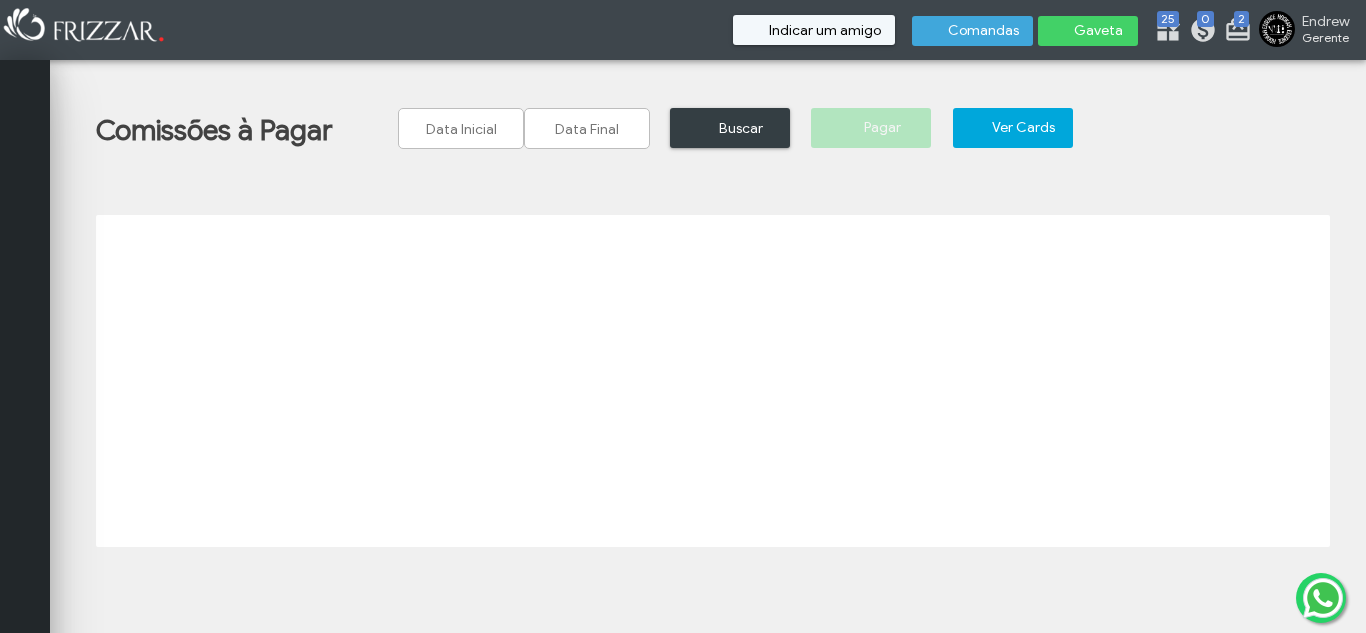 scroll, scrollTop: 0, scrollLeft: 0, axis: both 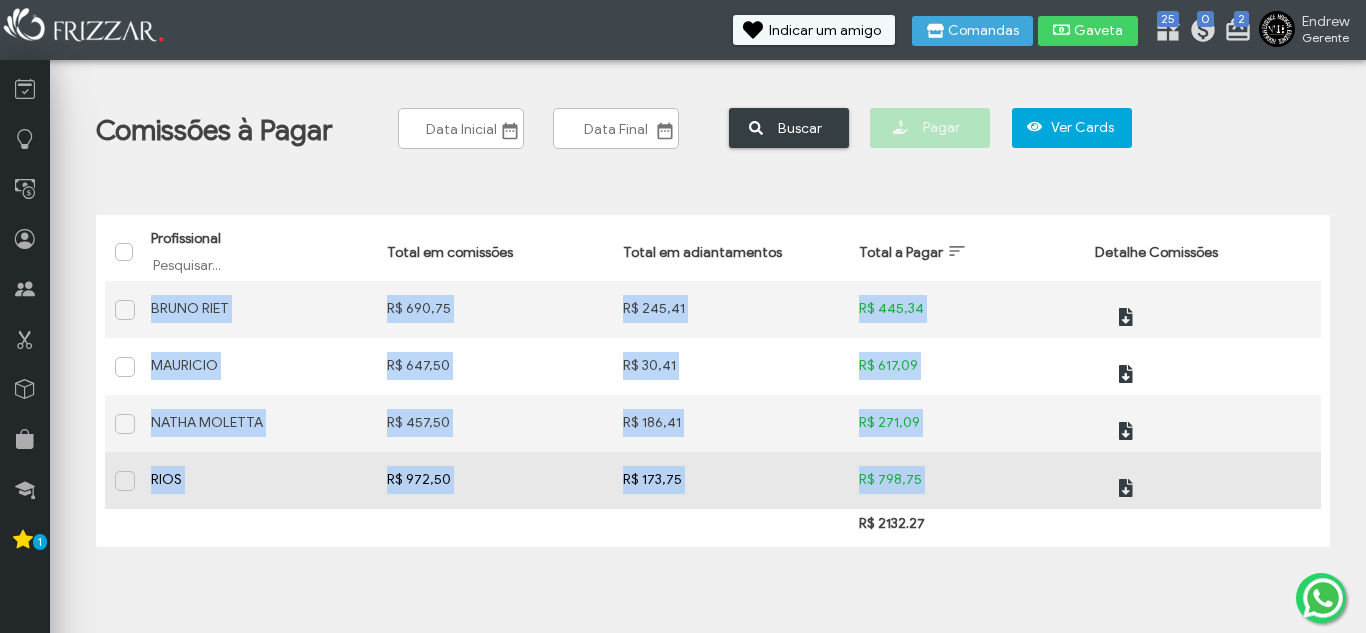 drag, startPoint x: 138, startPoint y: 308, endPoint x: 141, endPoint y: 594, distance: 286.01575 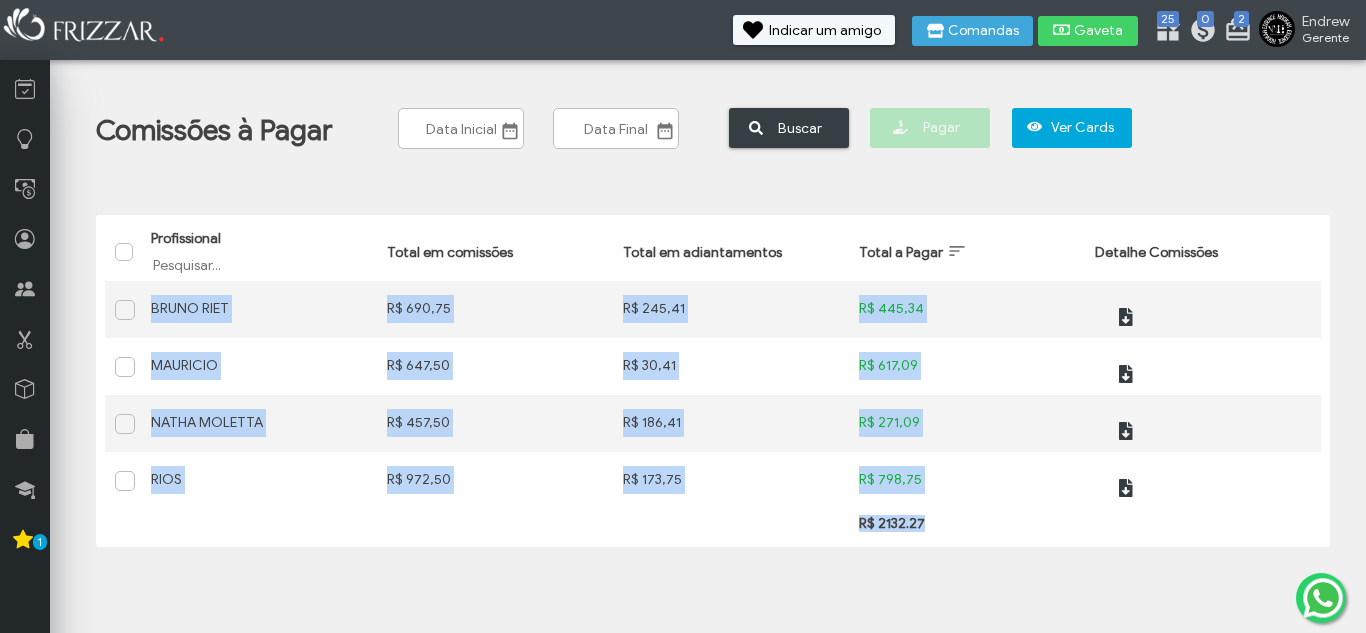 click on "ui-button
Endrew
Gerente
Minha Conta
Home
Treinamento
Sair 2 0 25" at bounding box center (683, 316) 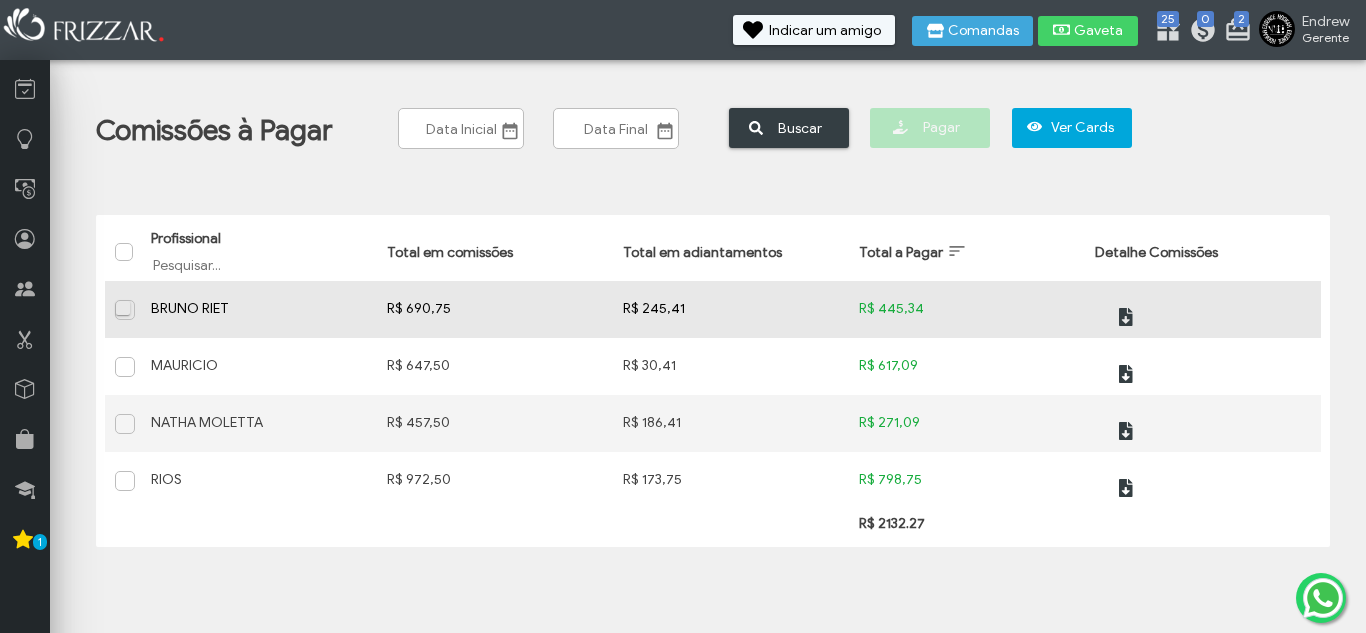 click at bounding box center [126, 309] 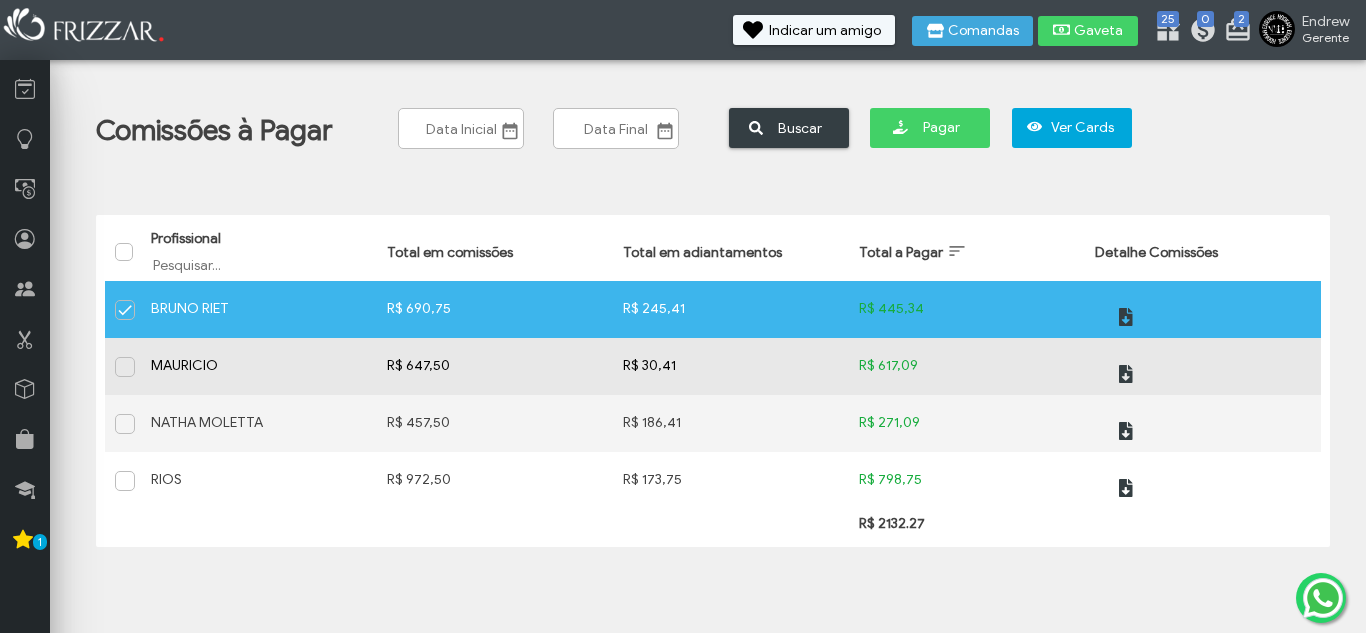 click at bounding box center [123, 366] 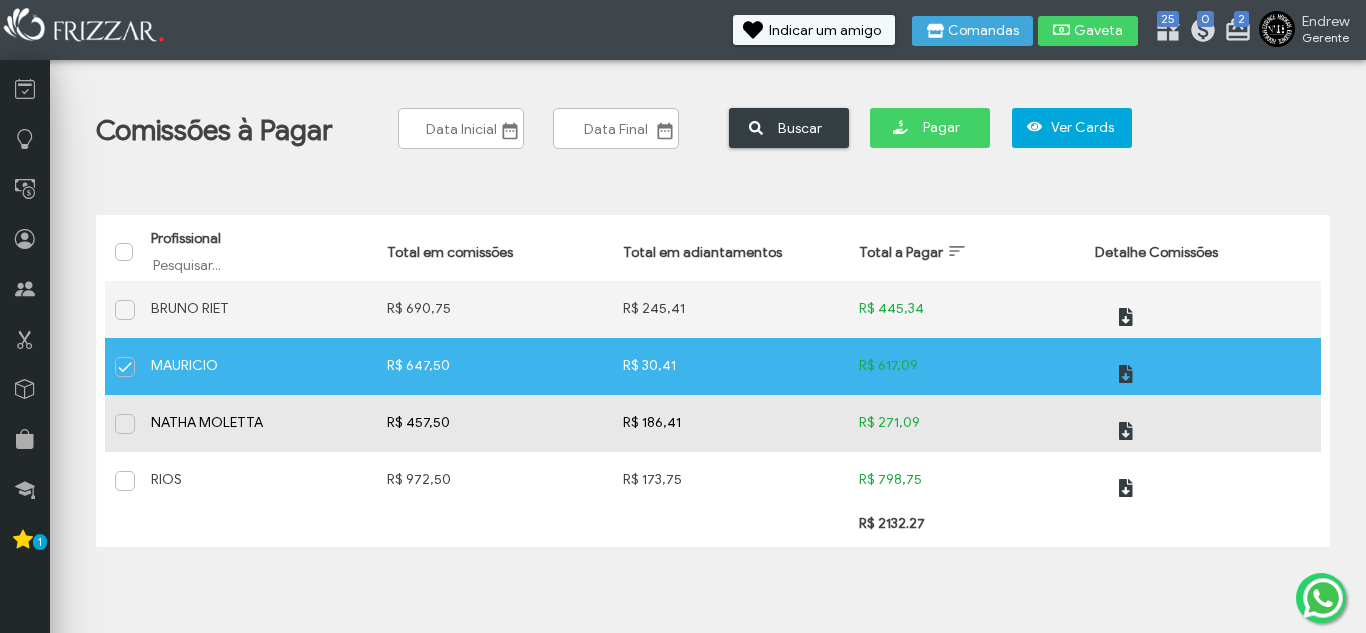 click at bounding box center [125, 424] 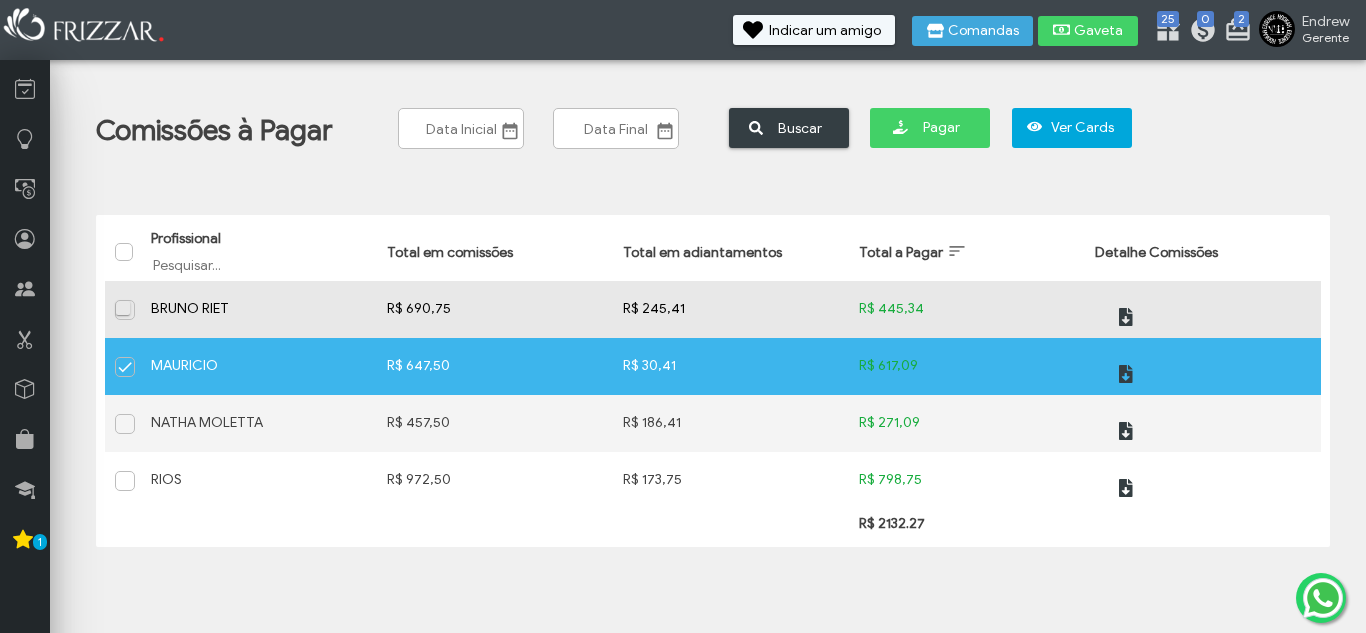 click at bounding box center (126, 309) 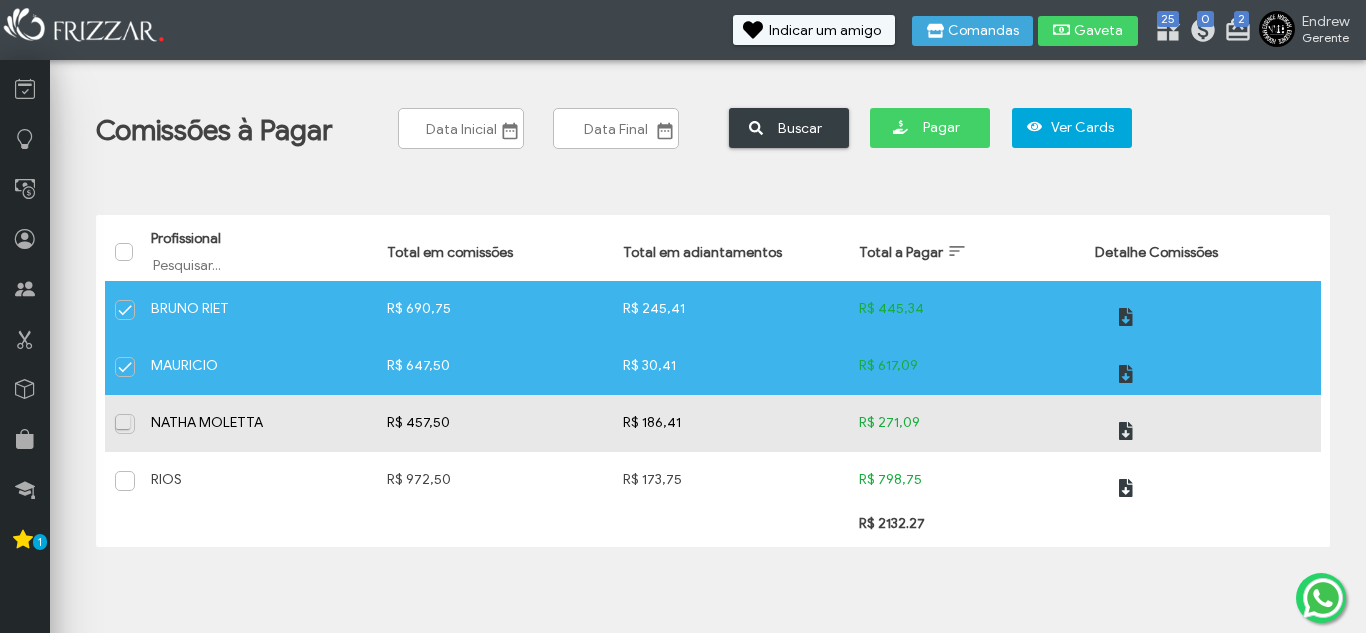 drag, startPoint x: 135, startPoint y: 424, endPoint x: 126, endPoint y: 434, distance: 13.453624 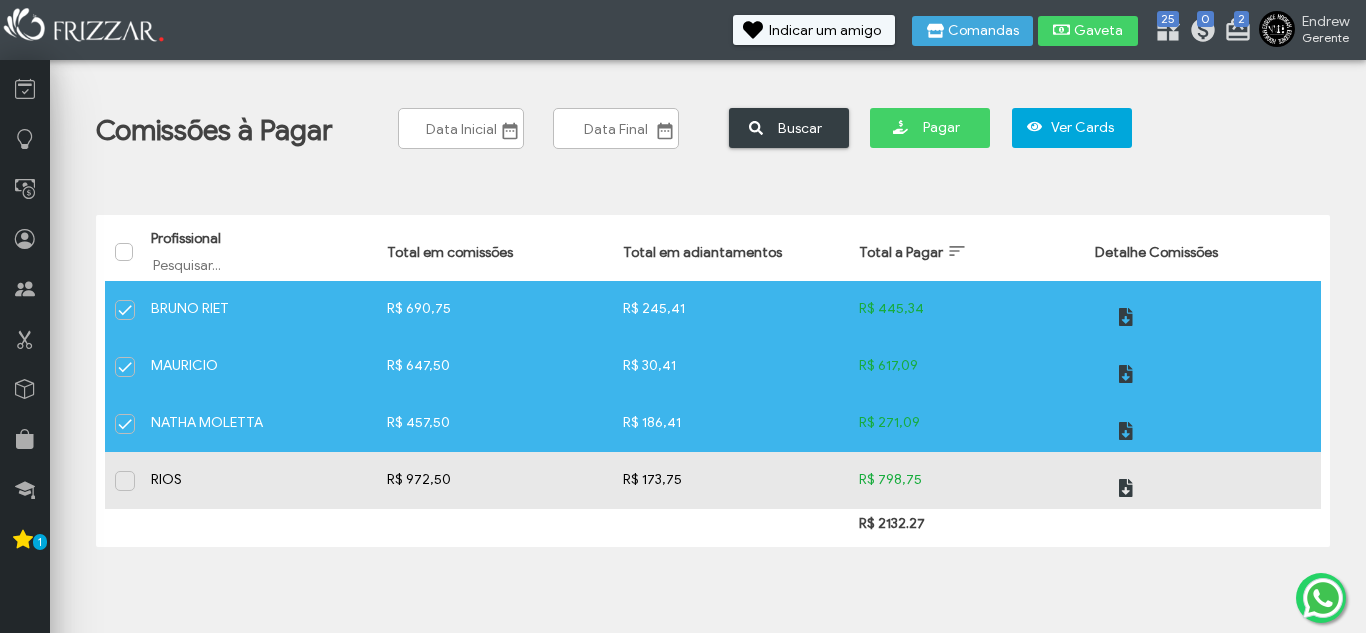 click at bounding box center (123, 480) 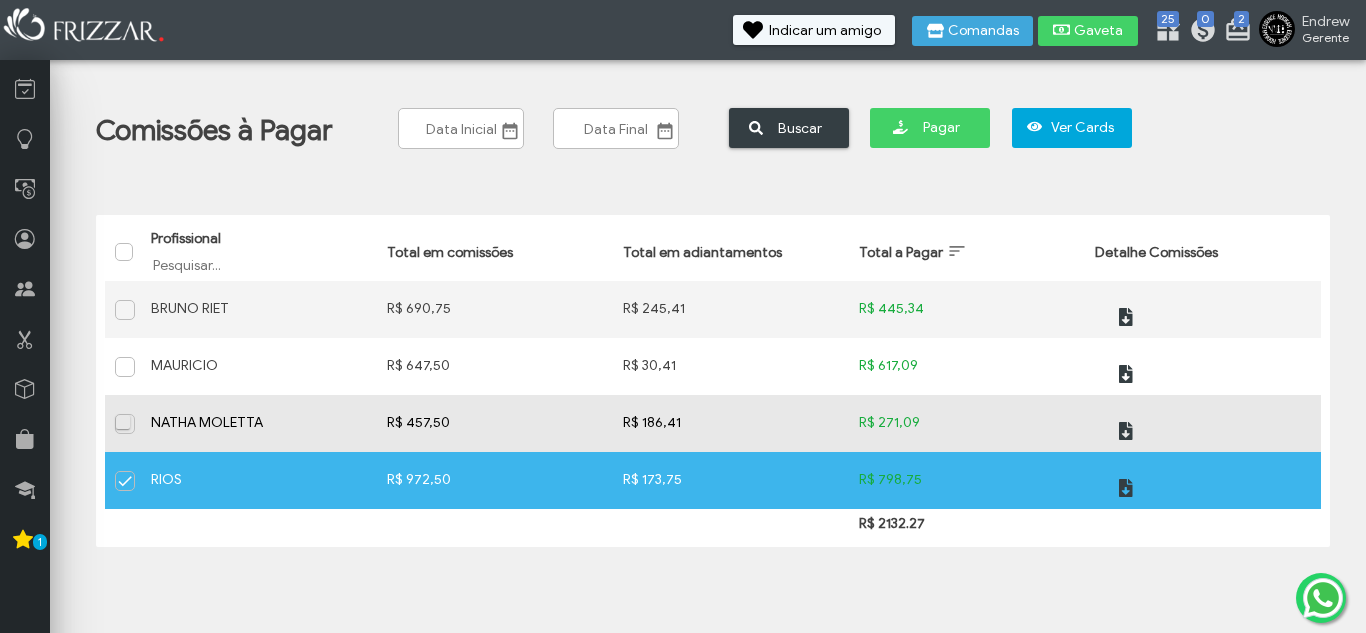 click at bounding box center (126, 423) 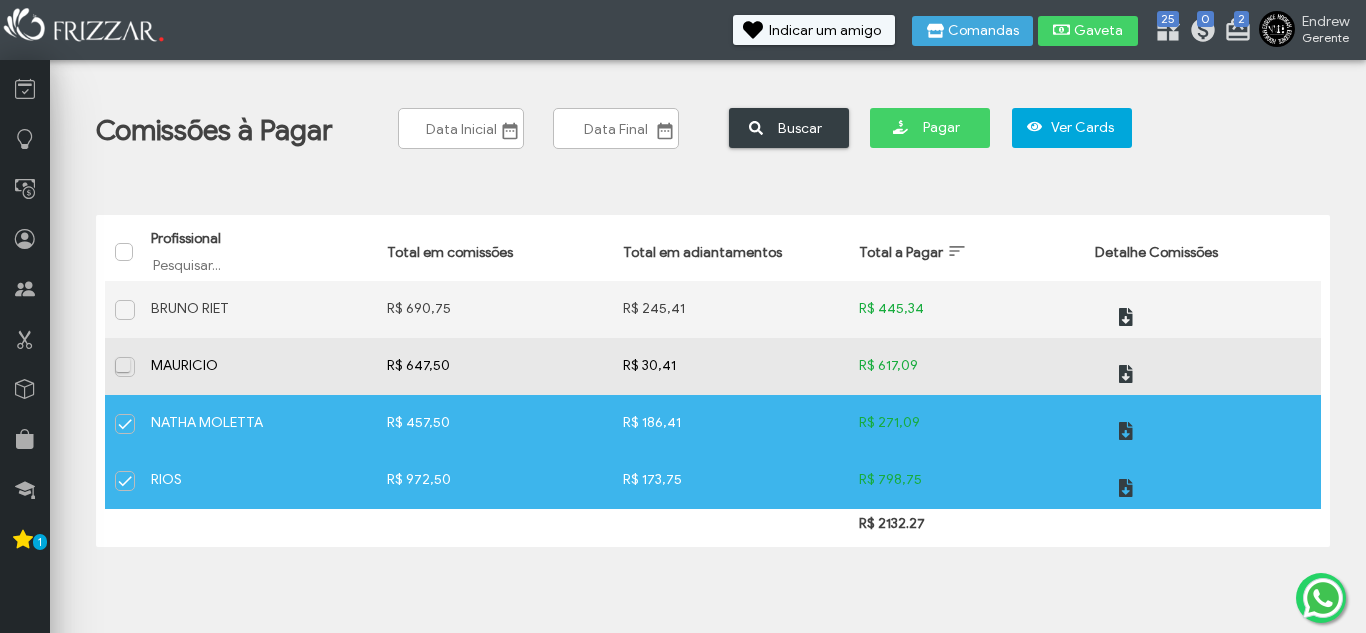 drag, startPoint x: 120, startPoint y: 361, endPoint x: 126, endPoint y: 343, distance: 18.973665 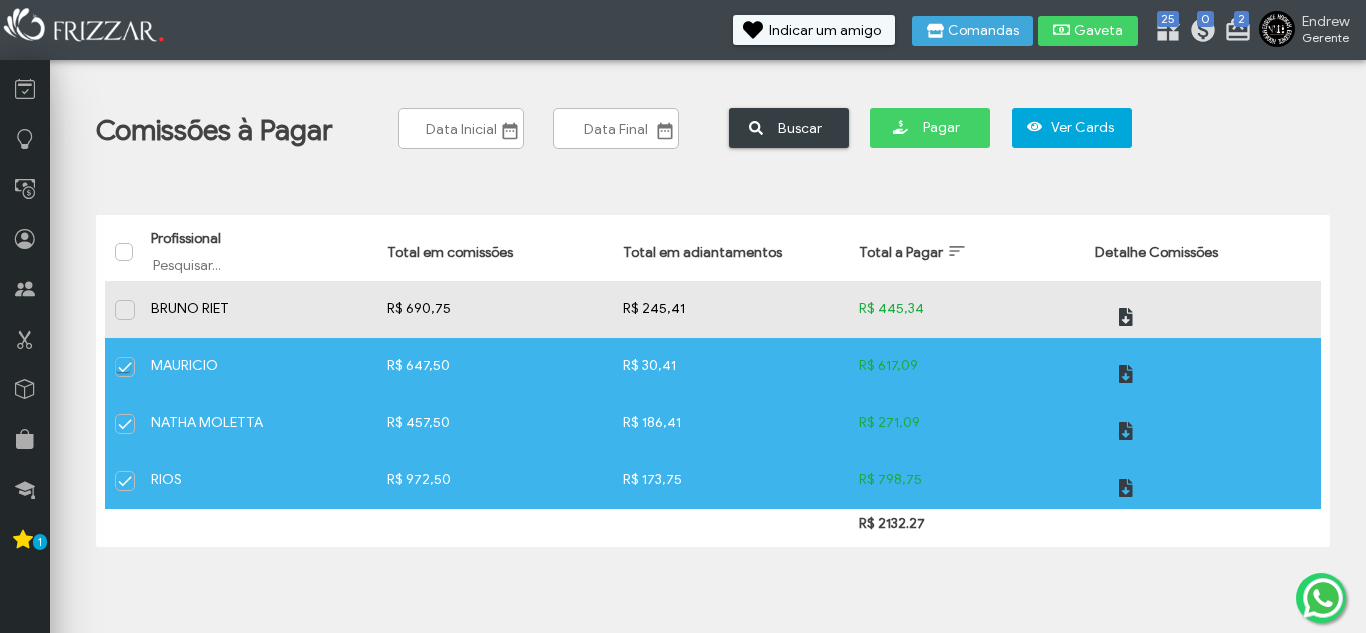 click at bounding box center (126, 309) 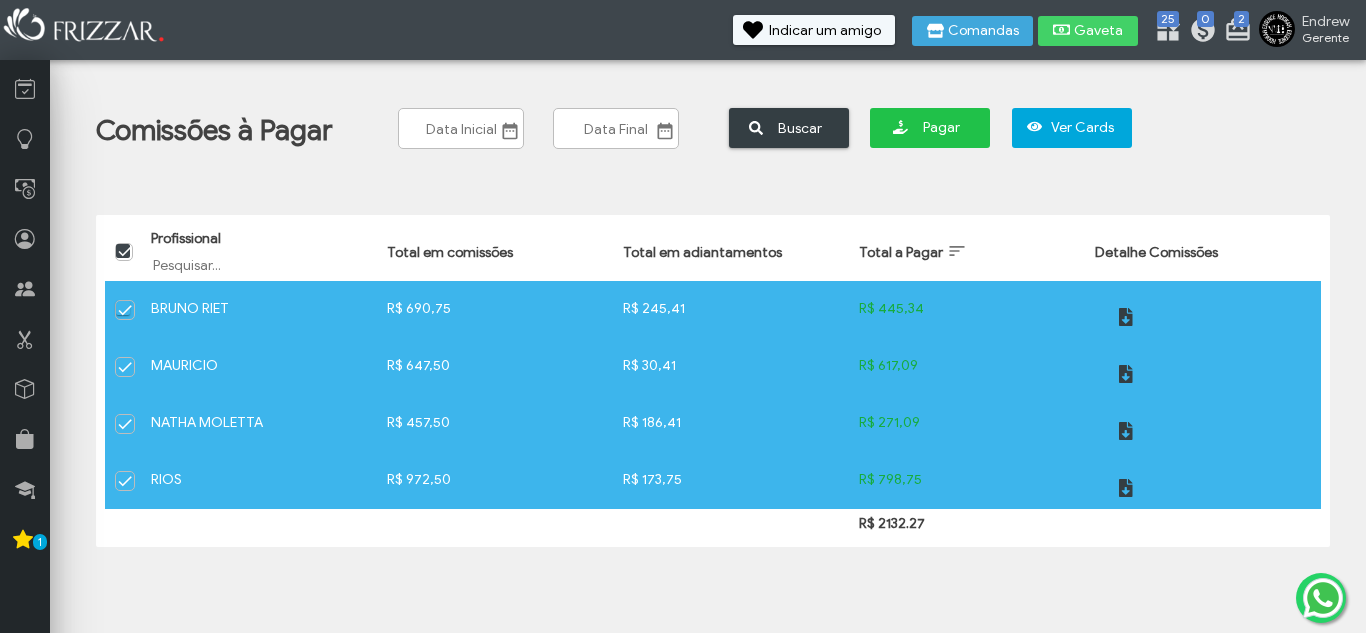 click on "Pagar" at bounding box center (941, 128) 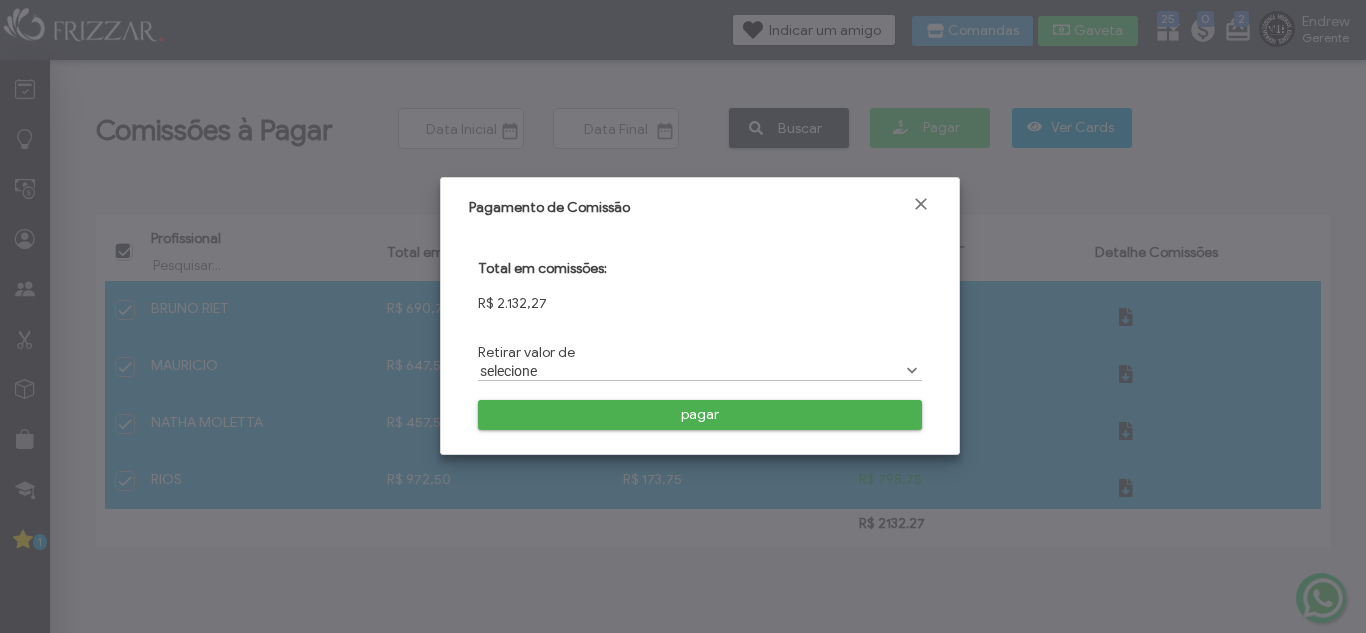 scroll, scrollTop: 11, scrollLeft: 89, axis: both 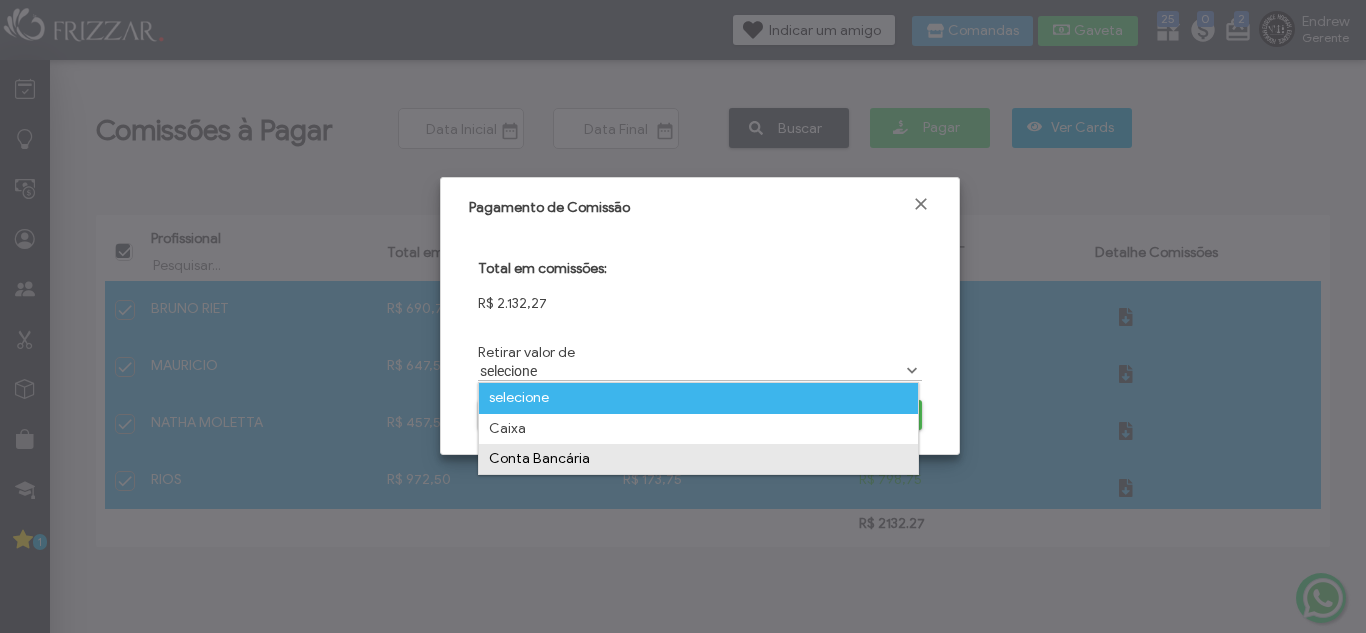 click on "Conta Bancária" at bounding box center [698, 459] 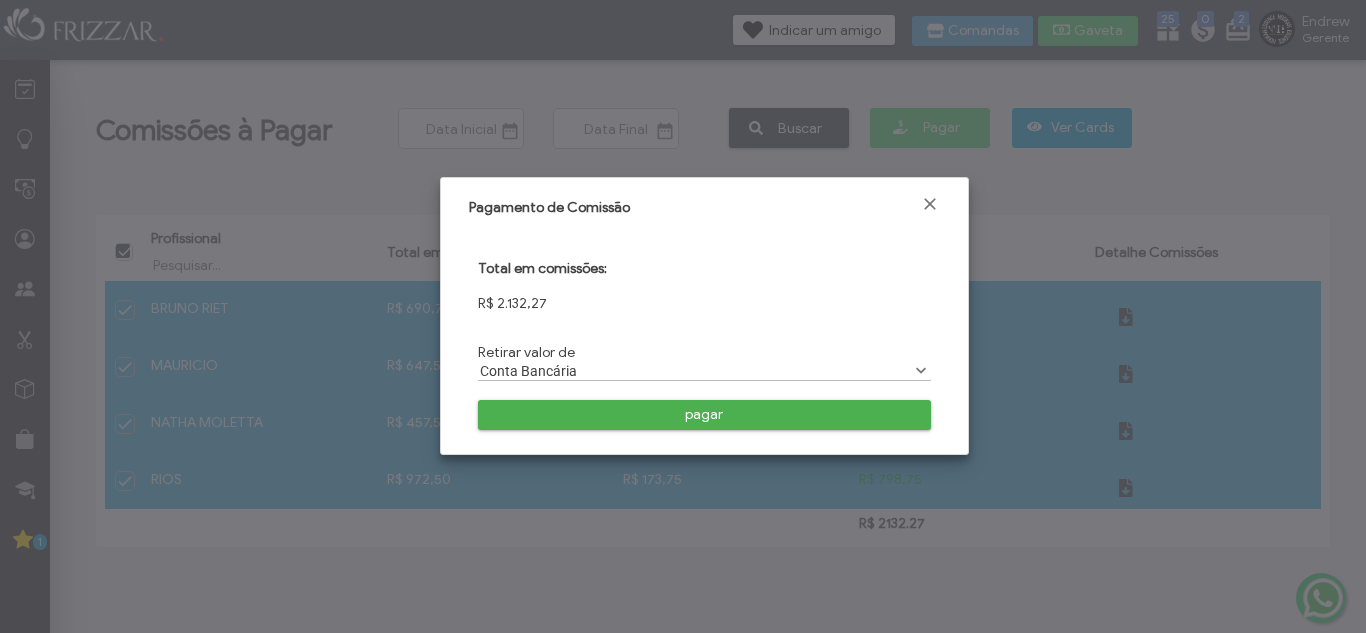 scroll, scrollTop: 11, scrollLeft: 89, axis: both 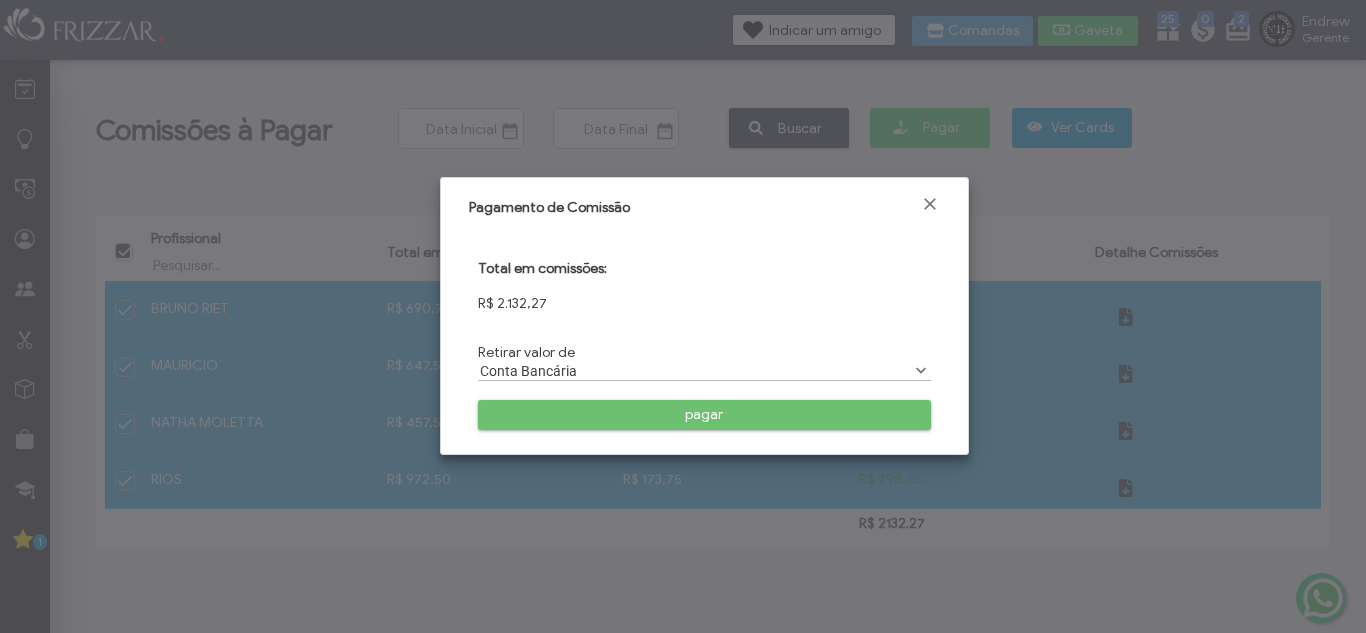 click on "pagar" at bounding box center [704, 415] 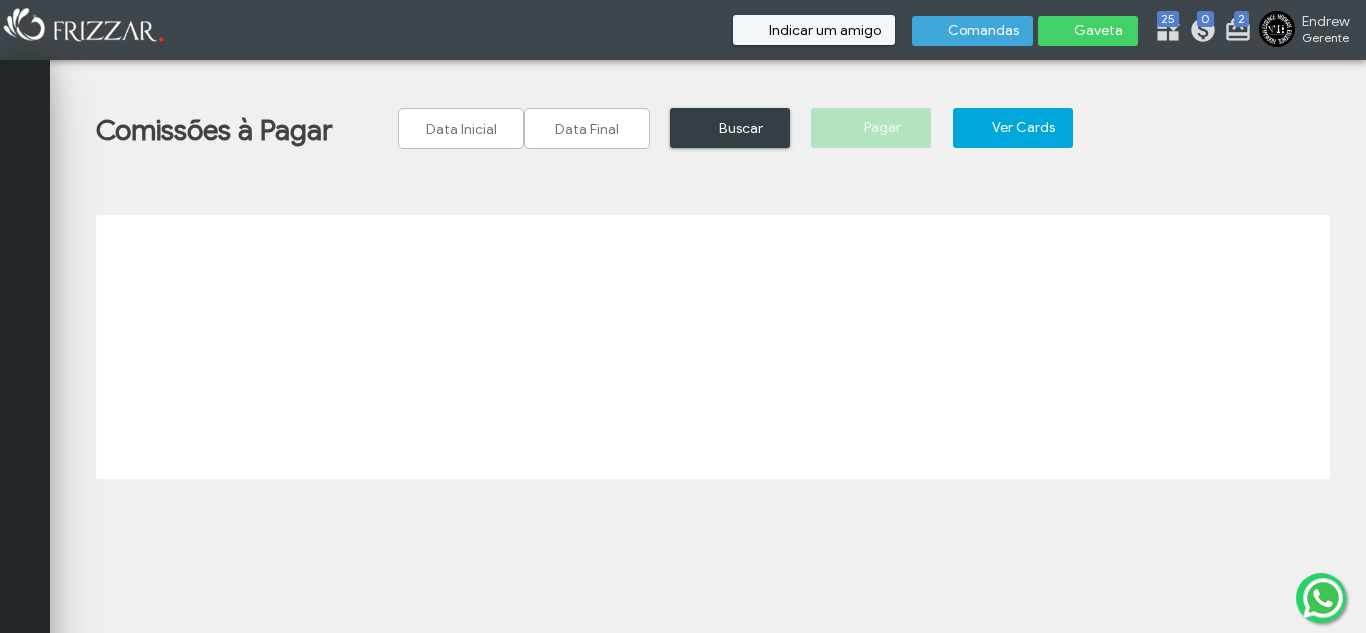 scroll, scrollTop: 0, scrollLeft: 0, axis: both 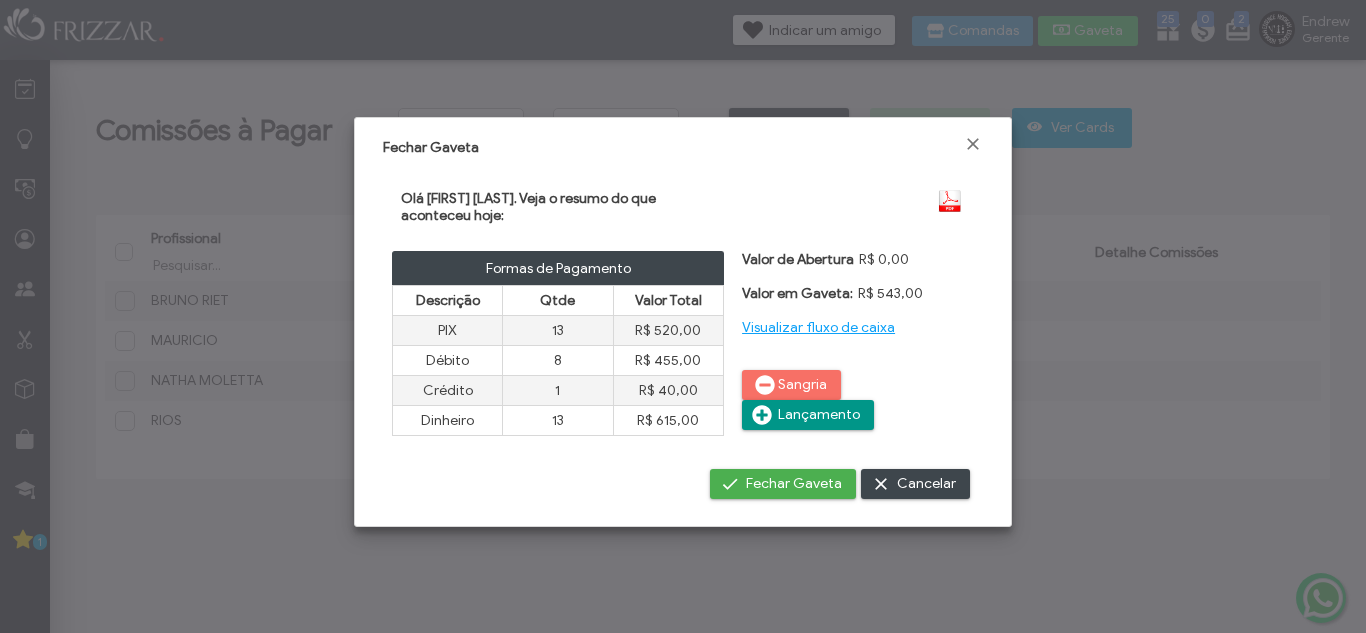 click on "Sangria" at bounding box center [802, 385] 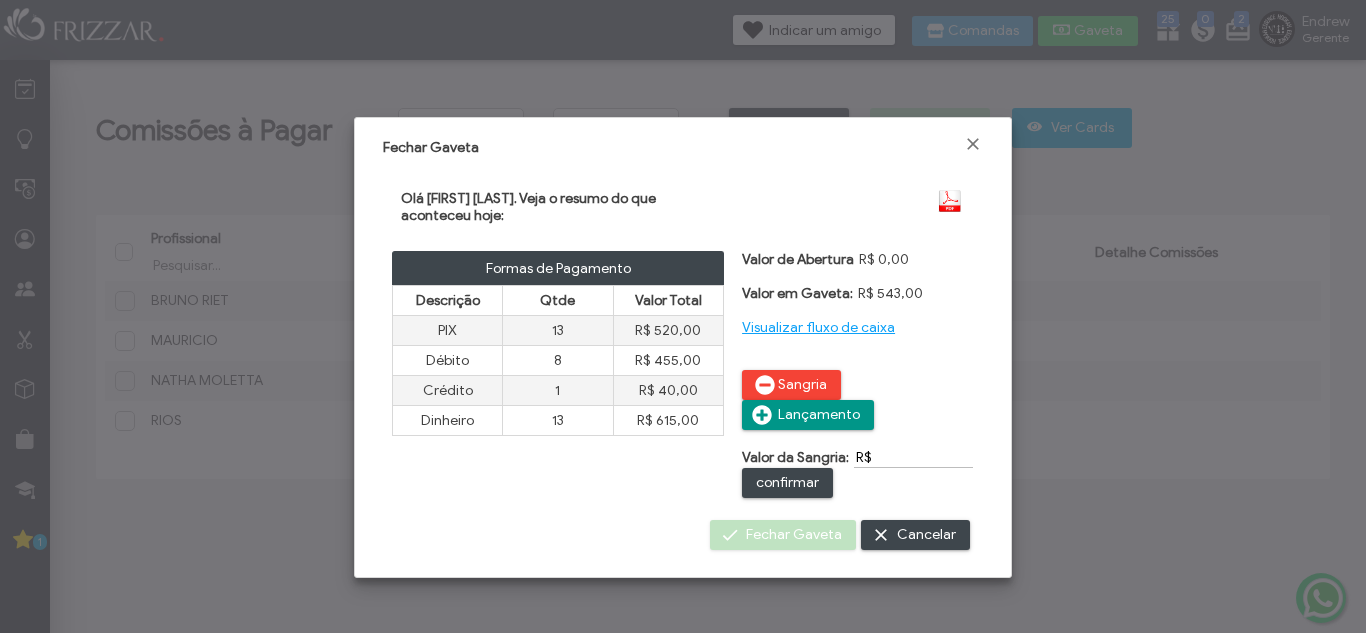 click on "Valor de Abertura R$ 0,00
Valor em Gaveta: R$ 543,00
Visualizar fluxo de caixa
Sangria Lançamento
Valor da Sangria: R$ confirmar" at bounding box center (858, 374) 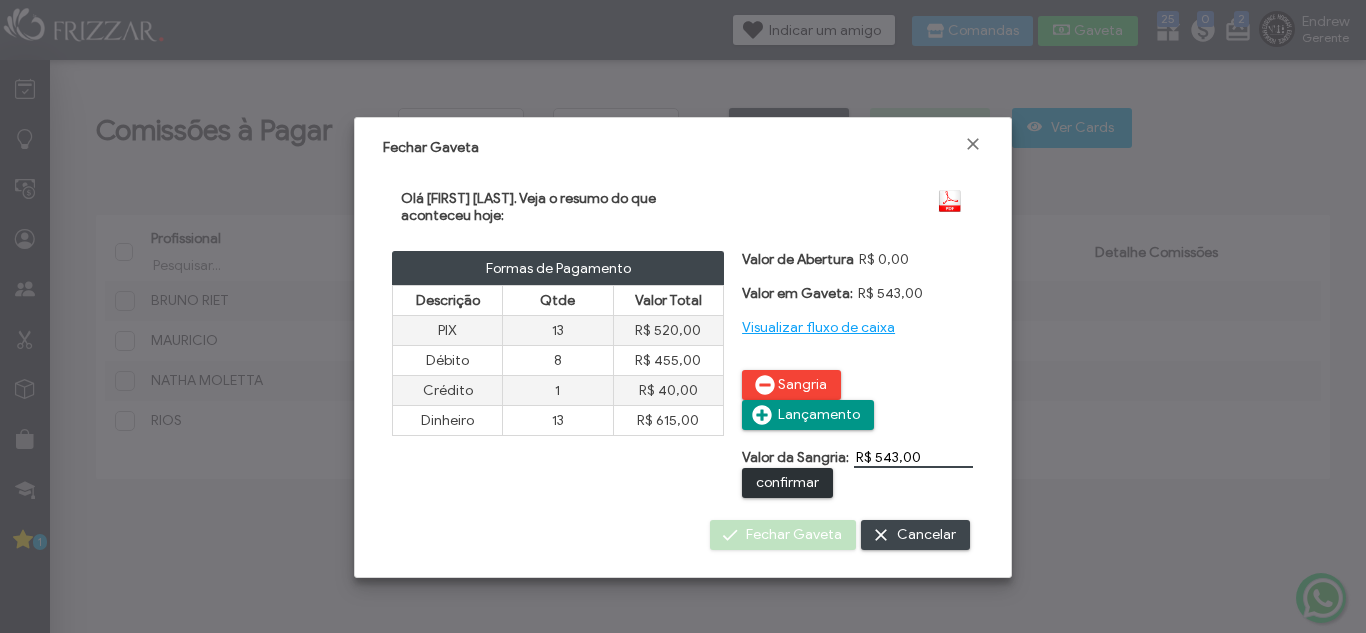 click on "confirmar" at bounding box center (787, 483) 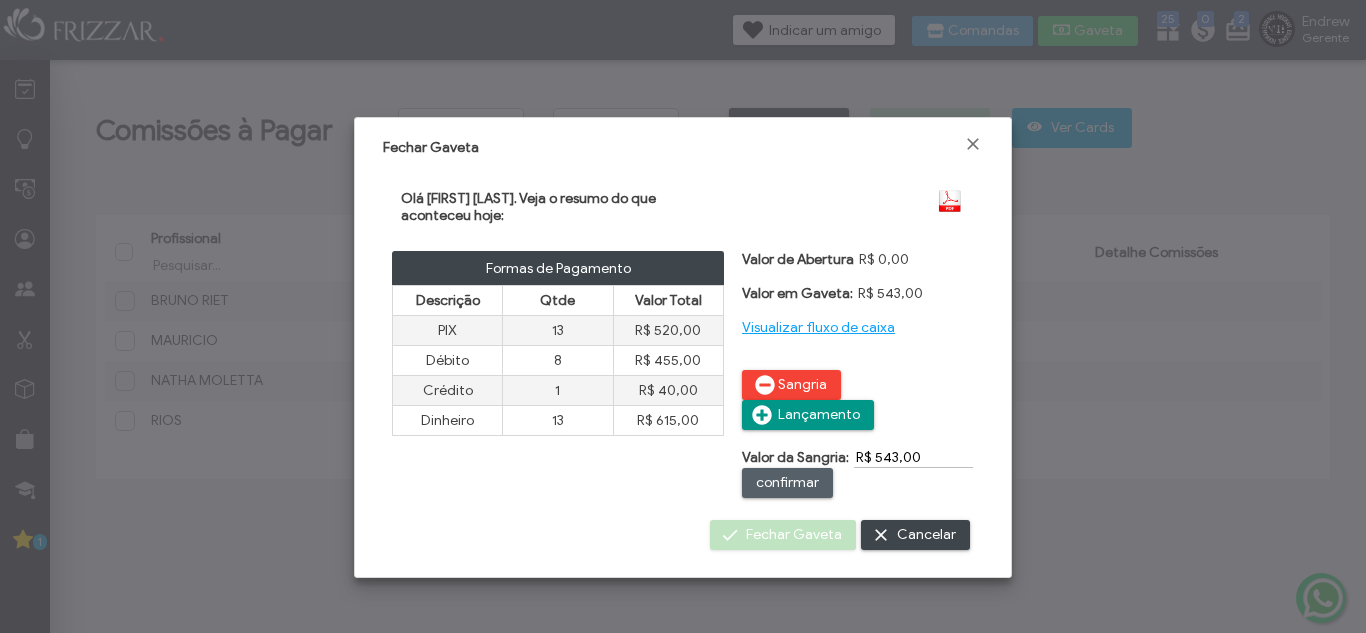 click on "confirmar" at bounding box center (787, 483) 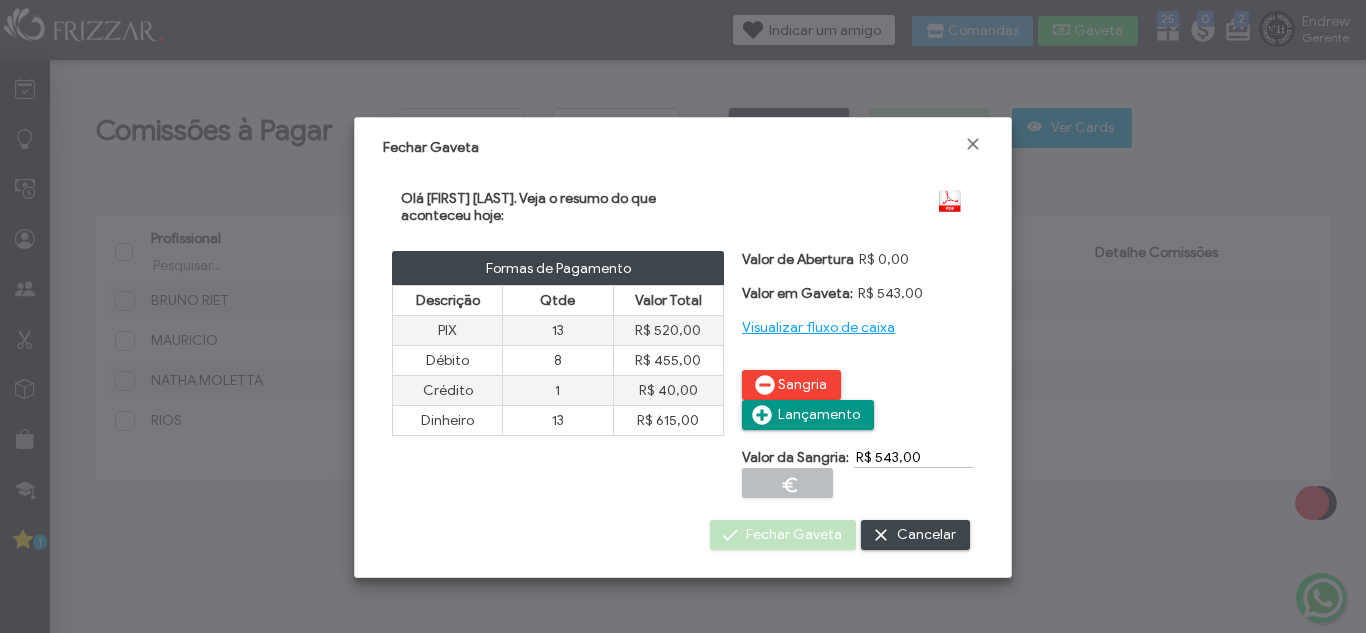 click on "Valor da Sangria: R$ 543,00 confirmar" at bounding box center (858, 472) 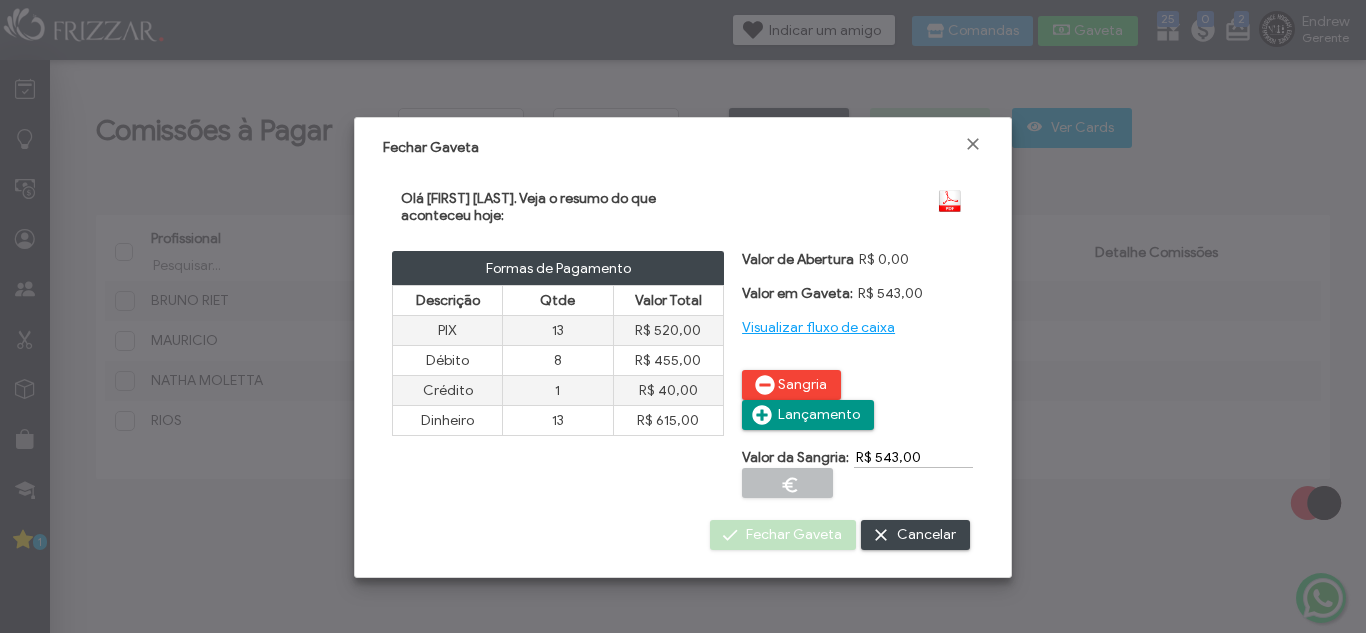 click on "Valor da Sangria: R$ 543,00 confirmar" at bounding box center (858, 472) 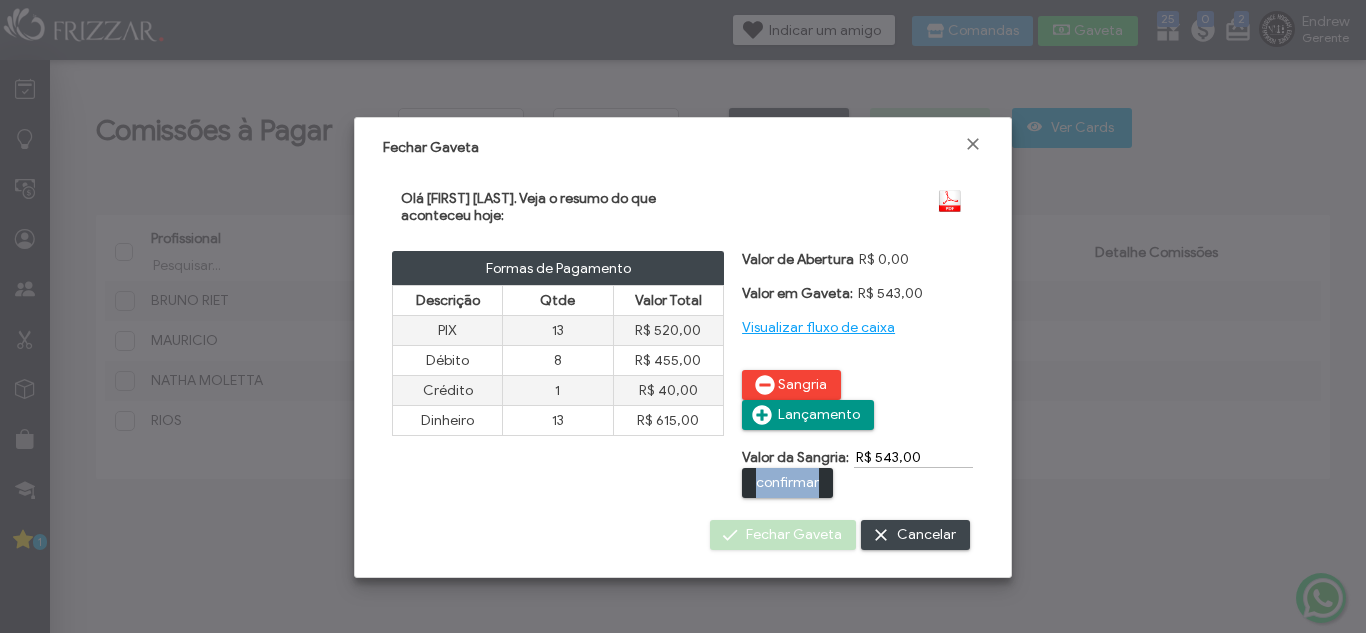 click on "Valor da Sangria: R$ 543,00 confirmar" at bounding box center [858, 472] 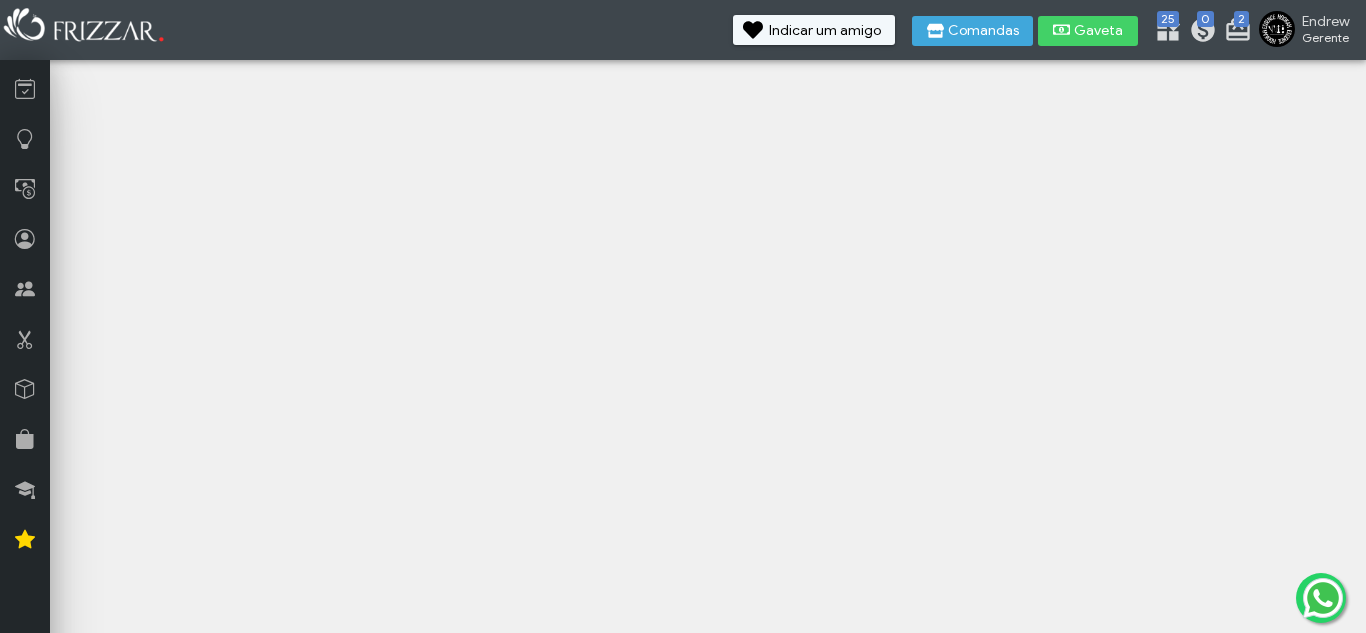 scroll, scrollTop: 0, scrollLeft: 0, axis: both 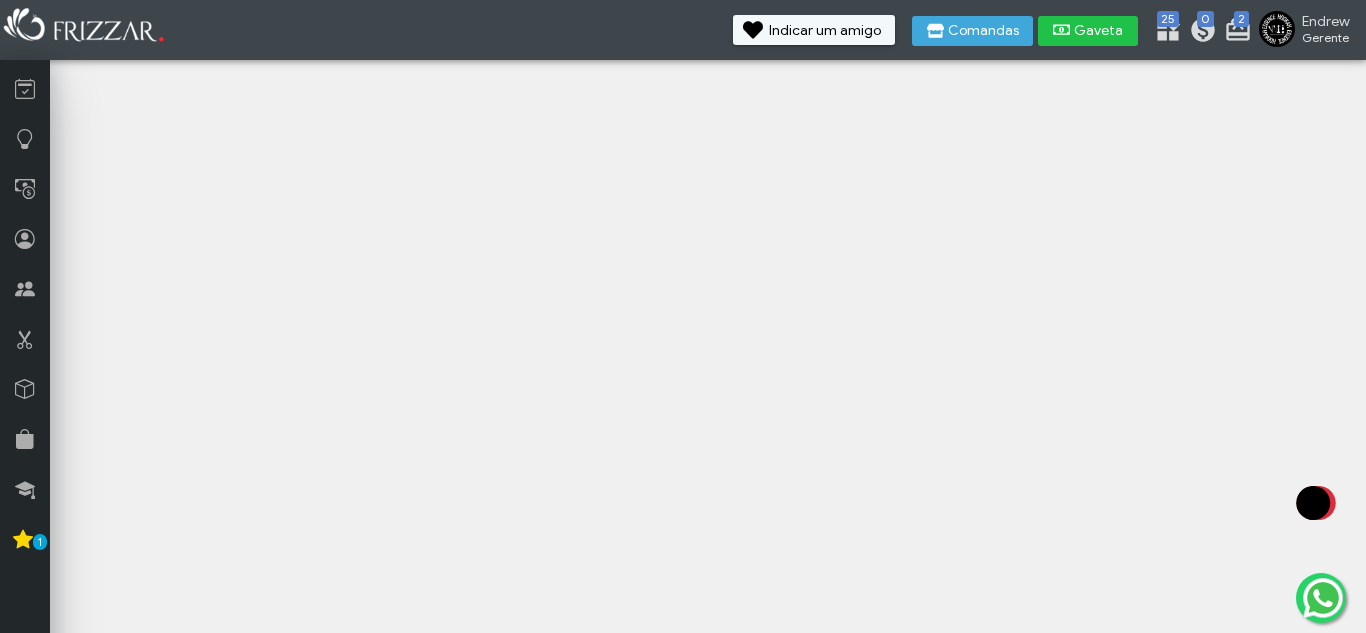 click on "ui-button
Endrew
Gerente
Minha Conta
Home
Treinamento
Sair 2 0 25" at bounding box center (683, 316) 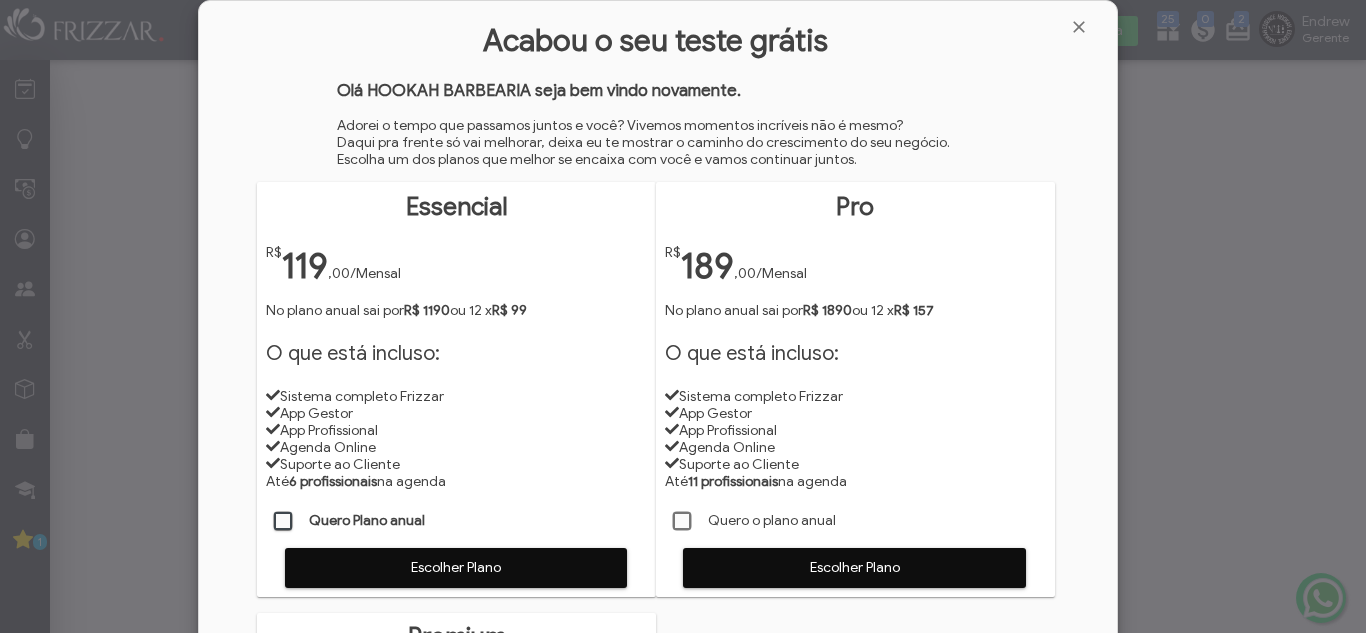 scroll, scrollTop: 10, scrollLeft: 11, axis: both 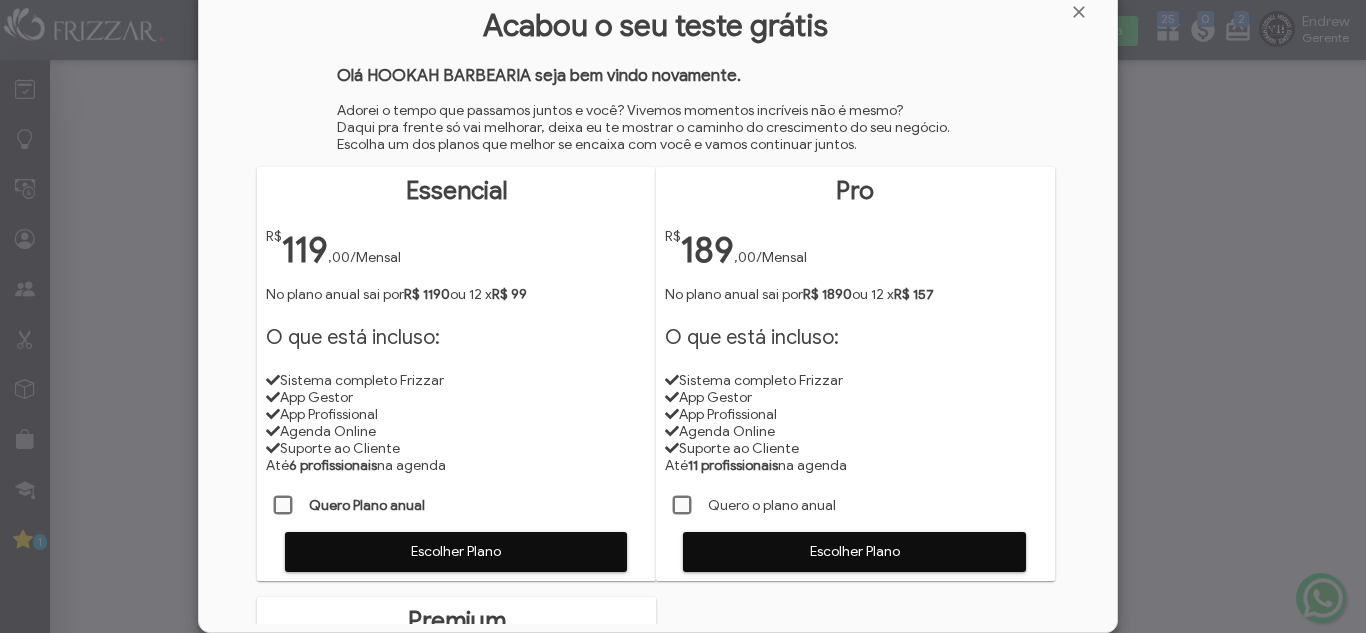 click on "Acabou o seu teste grátis
Olá [BUSINESS_NAME] seja bem vindo novamente.
Adorei o tempo que passamos juntos e você? Vivemos momentos incríveis não é mesmo?
Daqui pra frente só vai melhorar, deixa eu te mostrar o caminho do crescimento do seu negócio.  Escolha um dos planos que melhor se encaixa com você e vamos continuar juntos.
Essencial
R$ 119 ,00 /Mensal
No plano anual sai por  R$ 1190  ou 12 x  R$ 99
O que está incluso:
Sistema completo Frizzar
App Gestor
App Profissional
Agenda Online  na agenda" at bounding box center [658, 309] 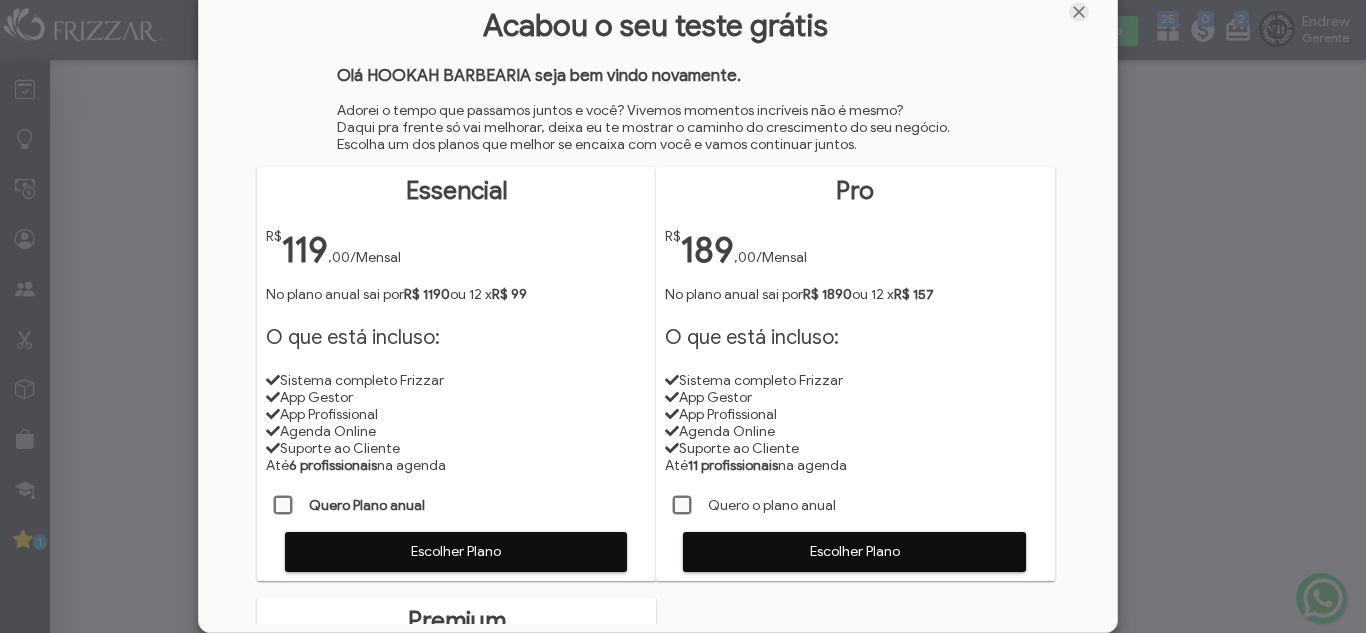 click at bounding box center [1079, 12] 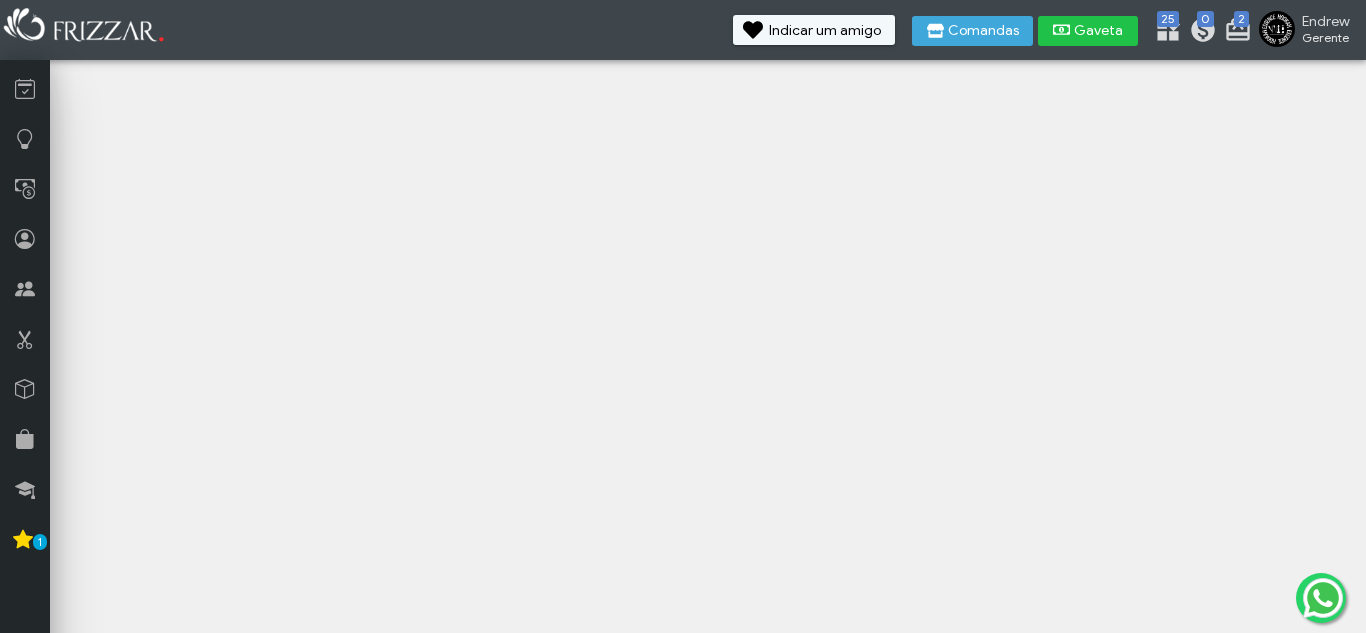 click on "Gaveta" at bounding box center (1099, 31) 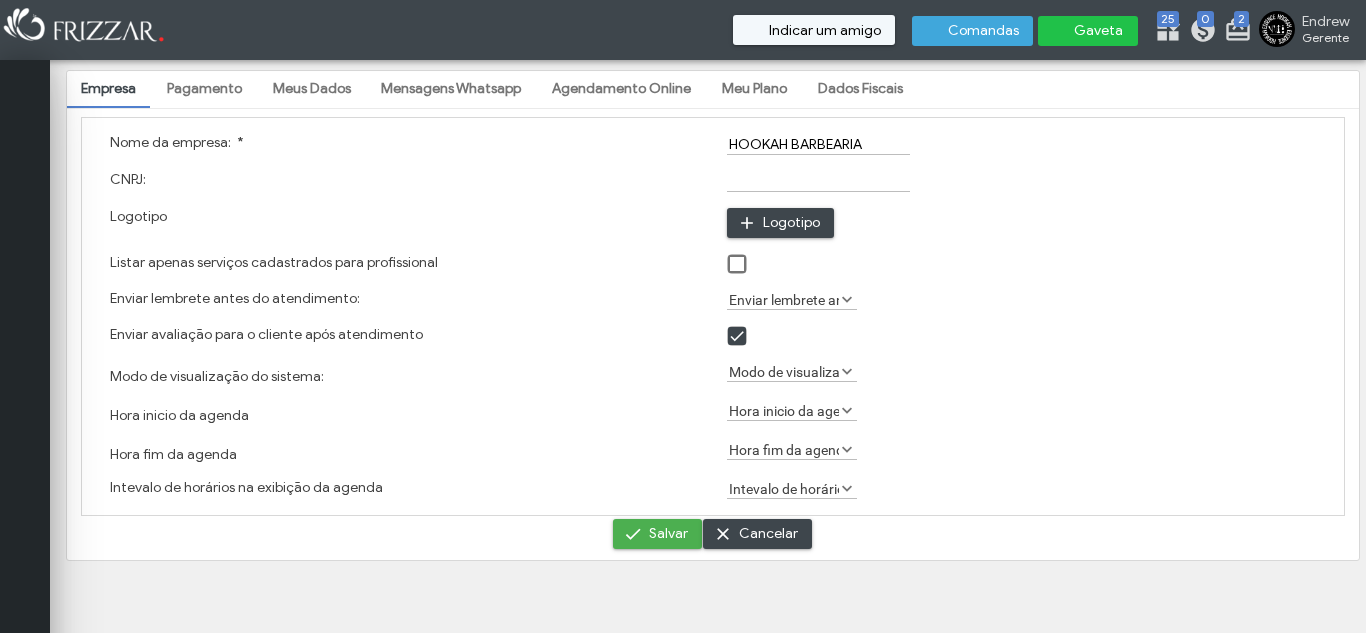 scroll, scrollTop: 0, scrollLeft: 0, axis: both 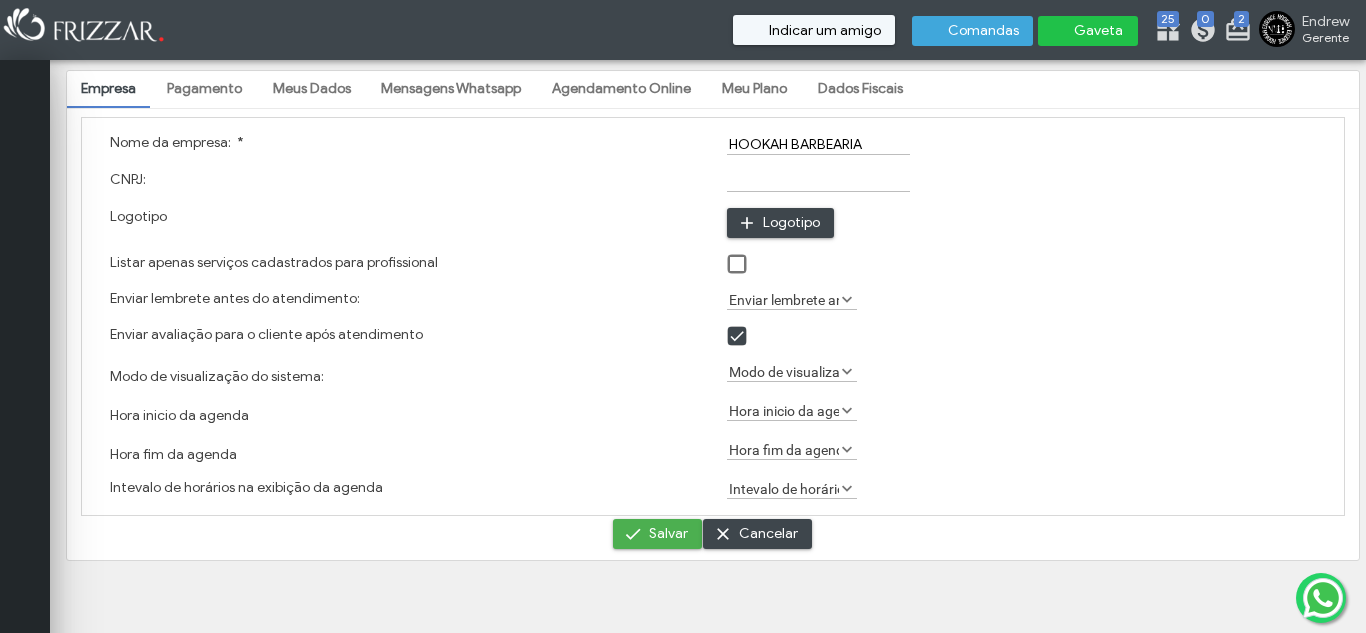 click on "Gaveta" at bounding box center [1099, 31] 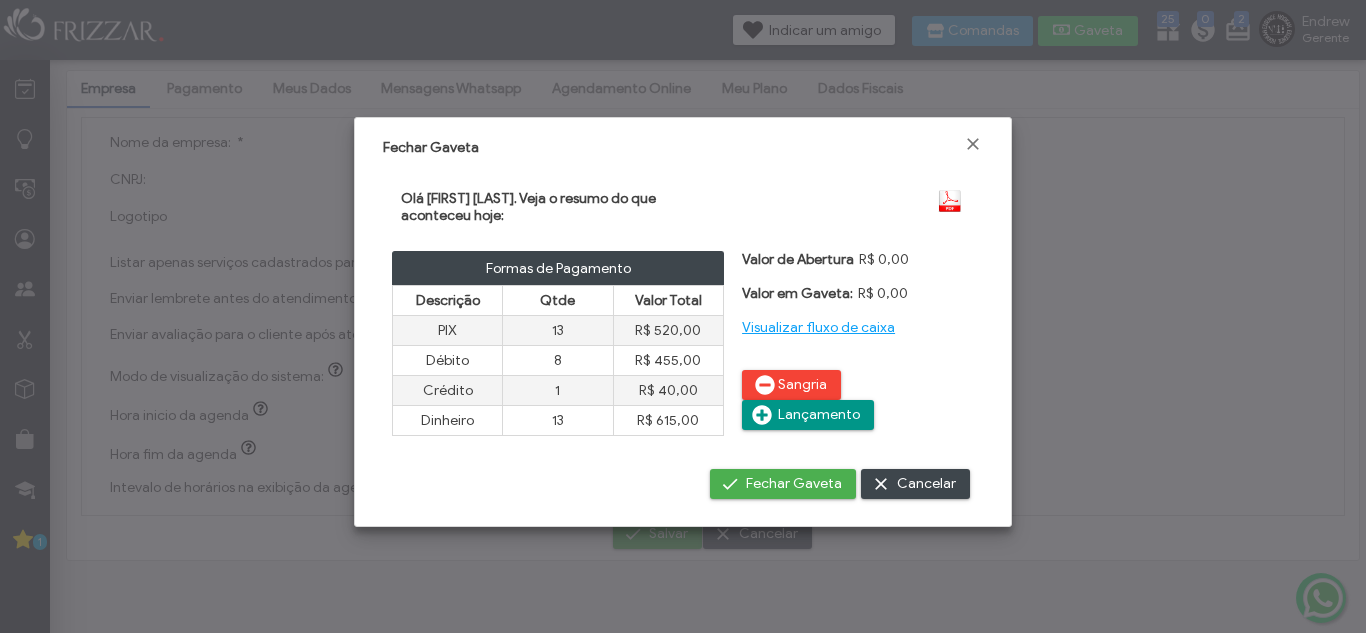 drag, startPoint x: 959, startPoint y: 24, endPoint x: 888, endPoint y: 83, distance: 92.31468 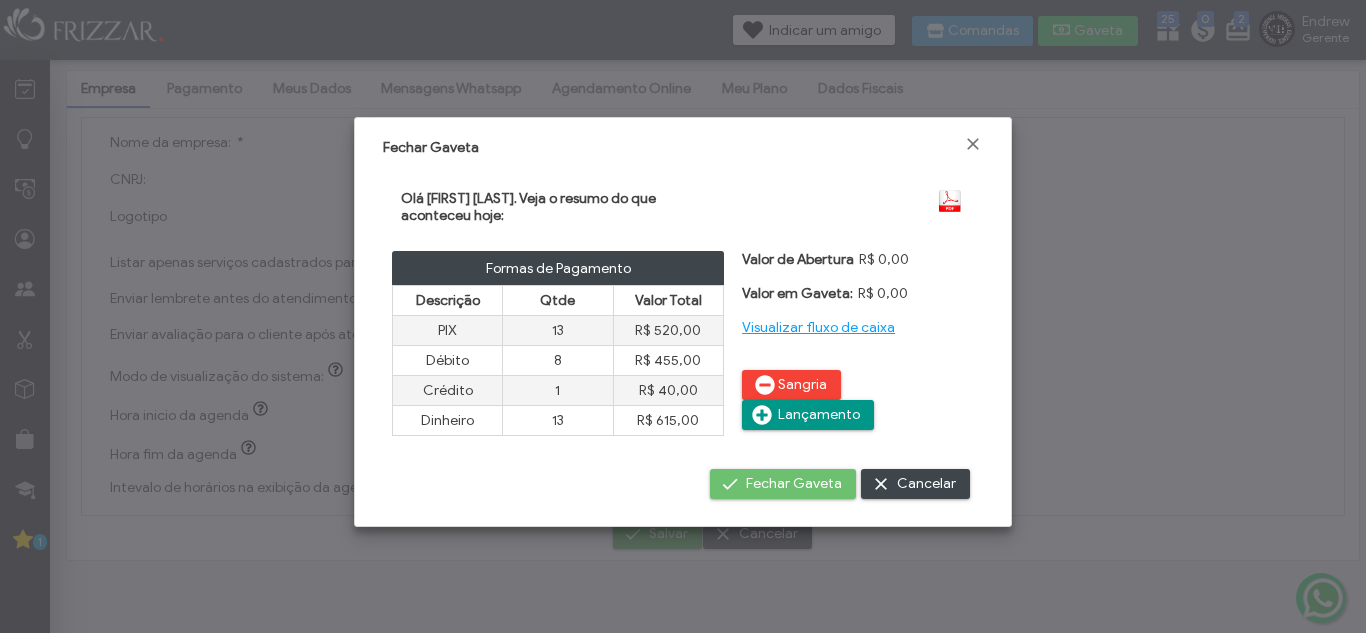 click on "Fechar Gaveta" at bounding box center [794, 484] 